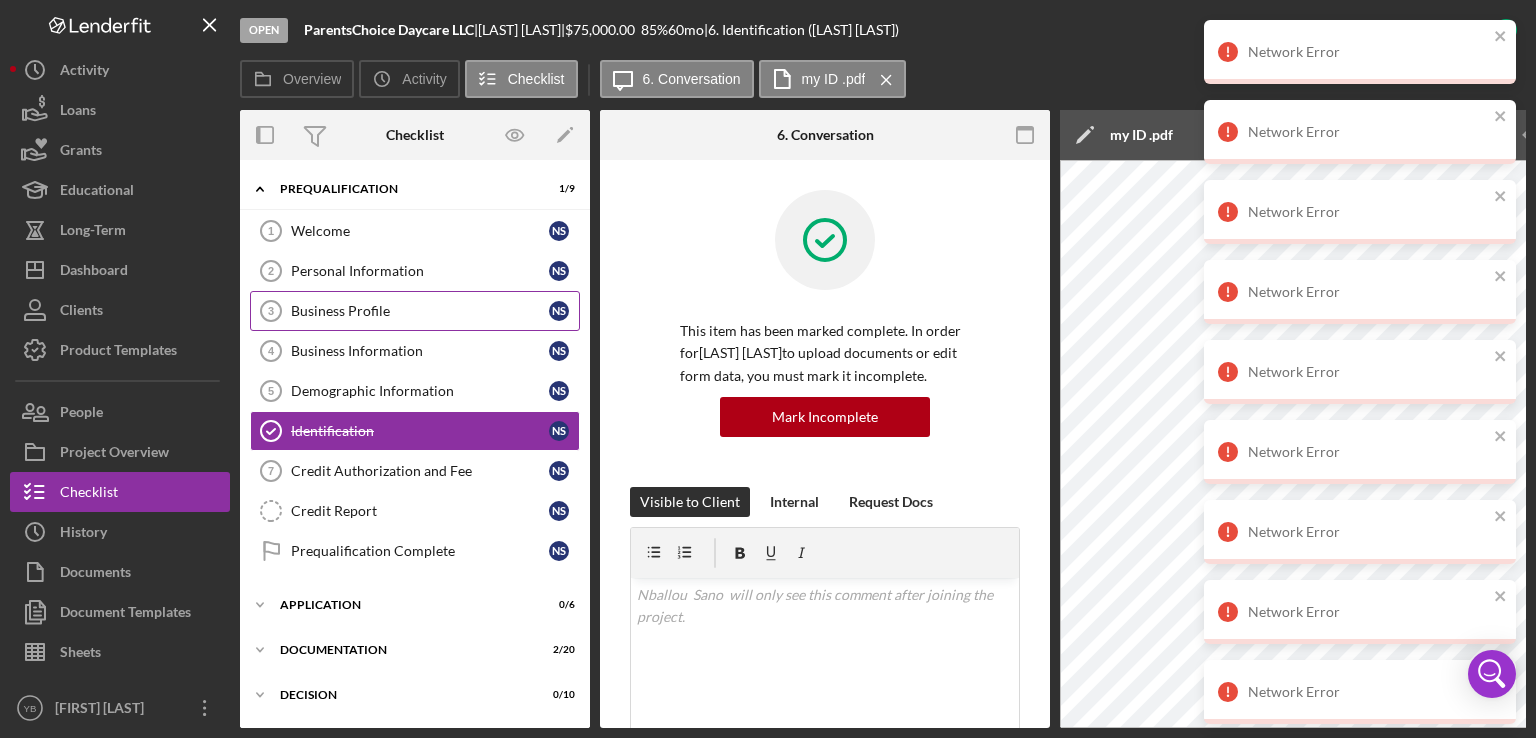 scroll, scrollTop: 0, scrollLeft: 0, axis: both 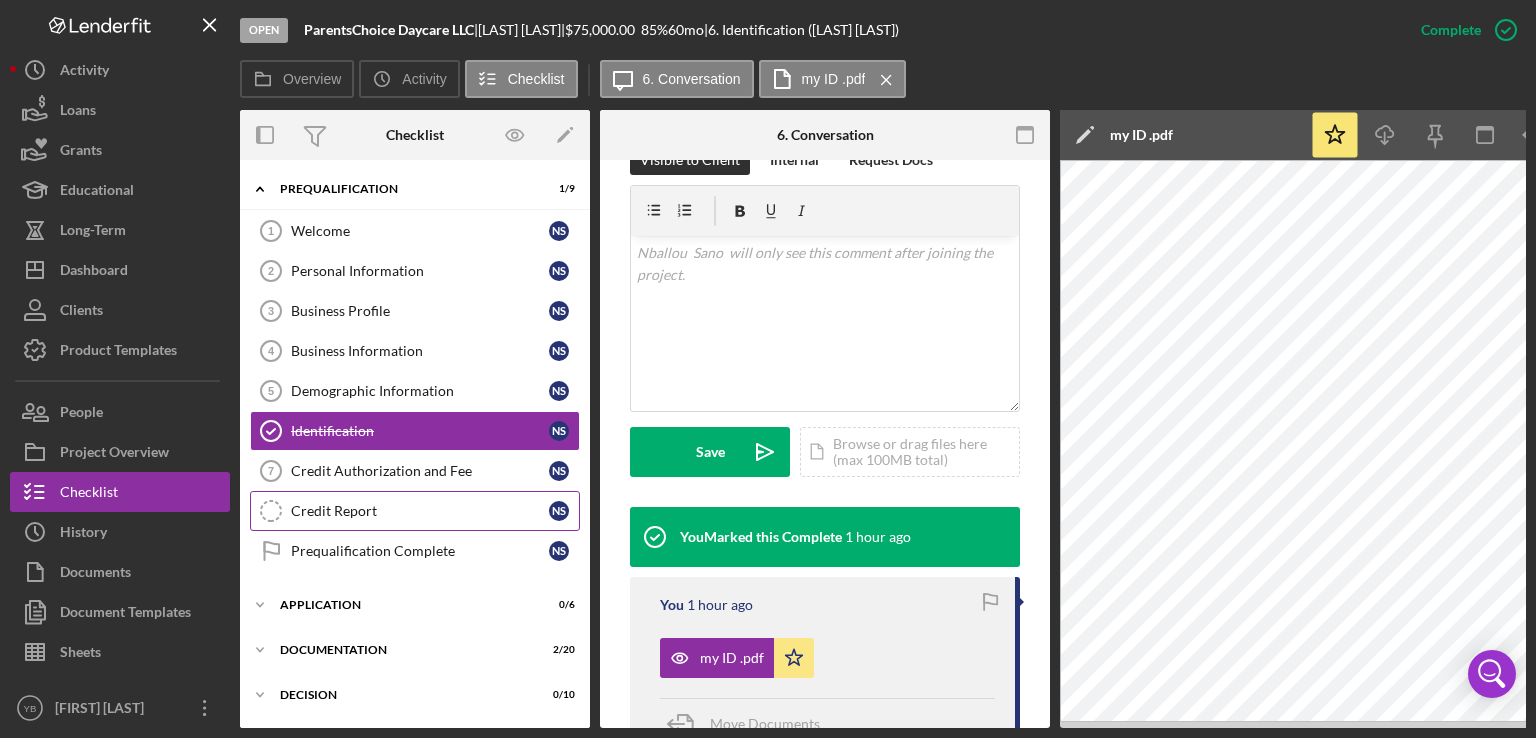 click on "Credit Report" at bounding box center (420, 511) 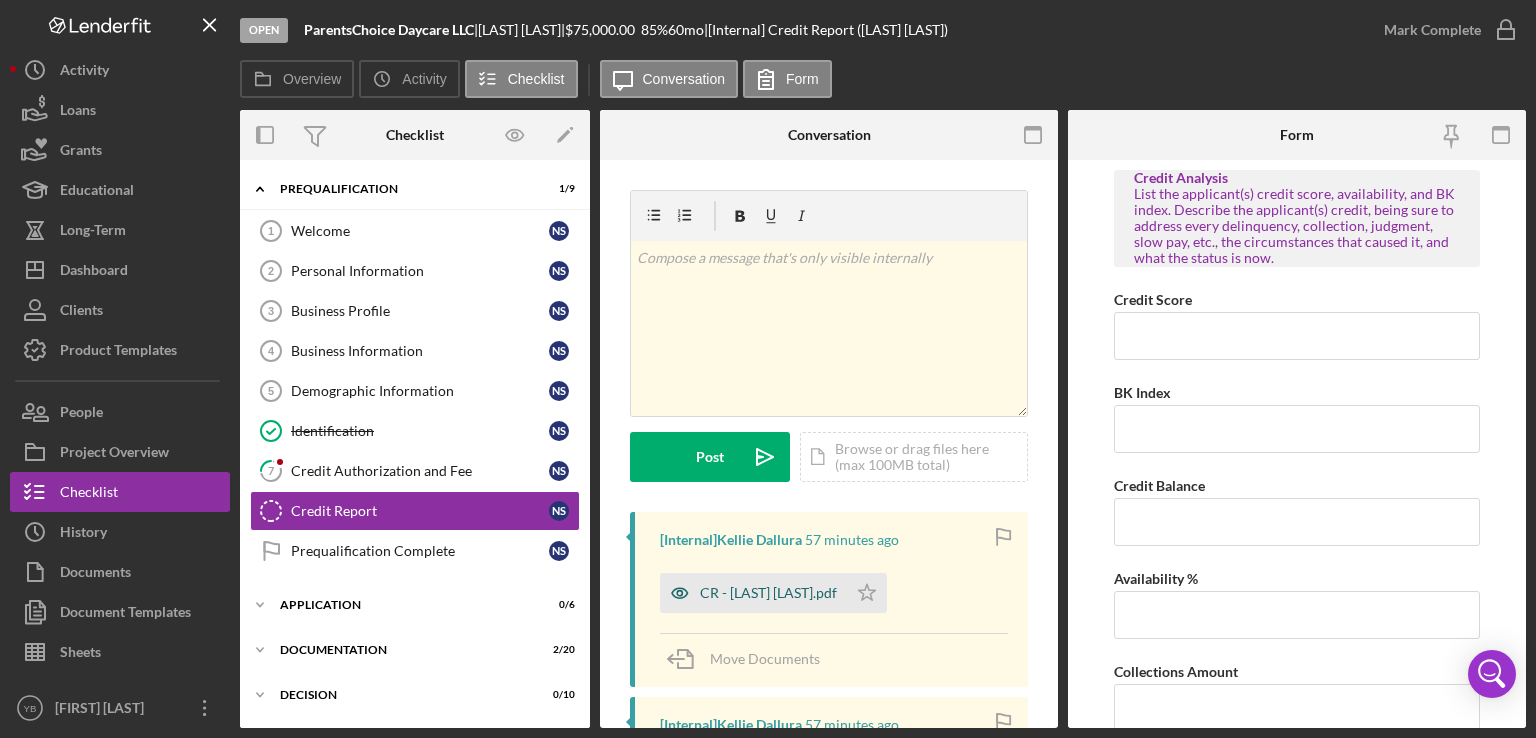 click on "CR - [LAST] [LAST].pdf" at bounding box center (768, 593) 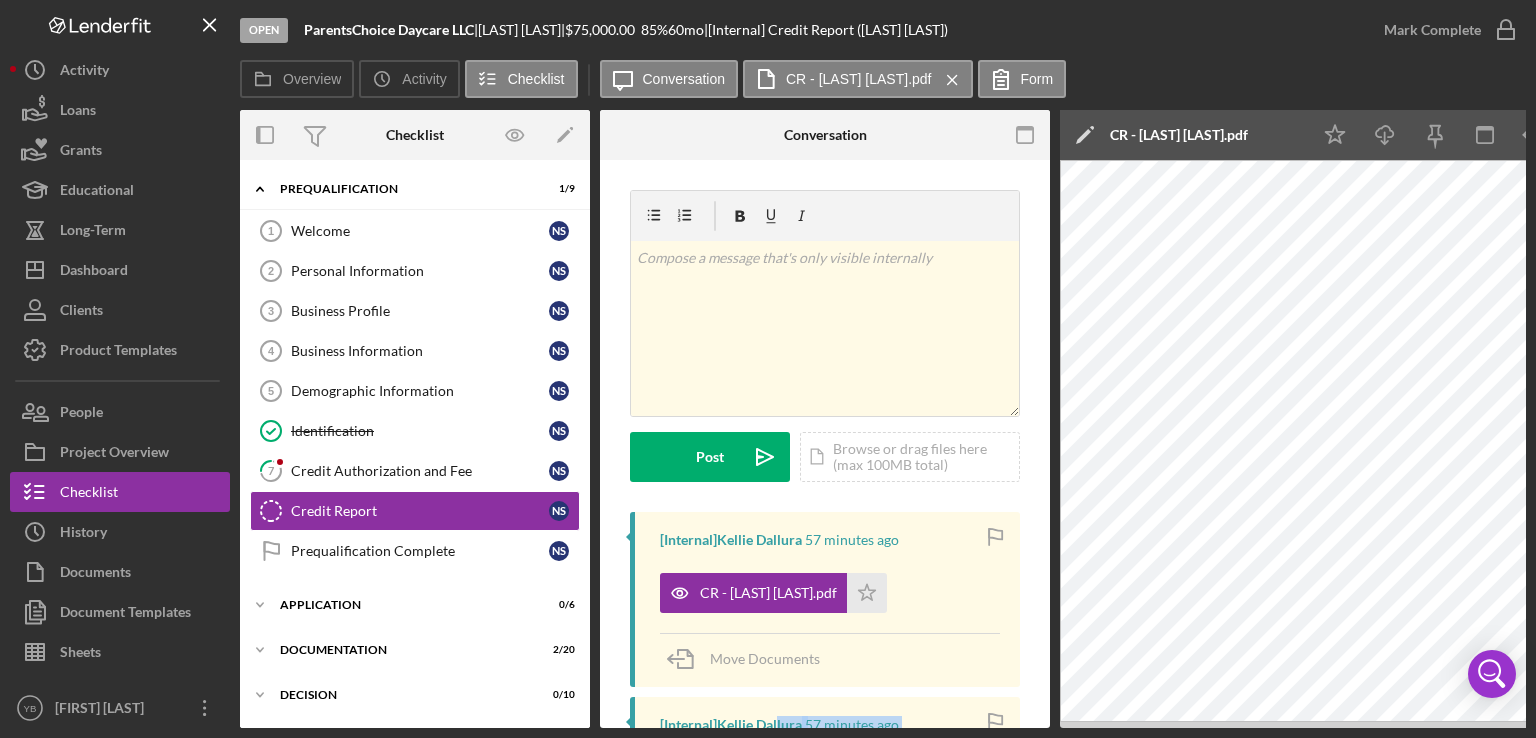 drag, startPoint x: 780, startPoint y: 728, endPoint x: 1047, endPoint y: 740, distance: 267.26953 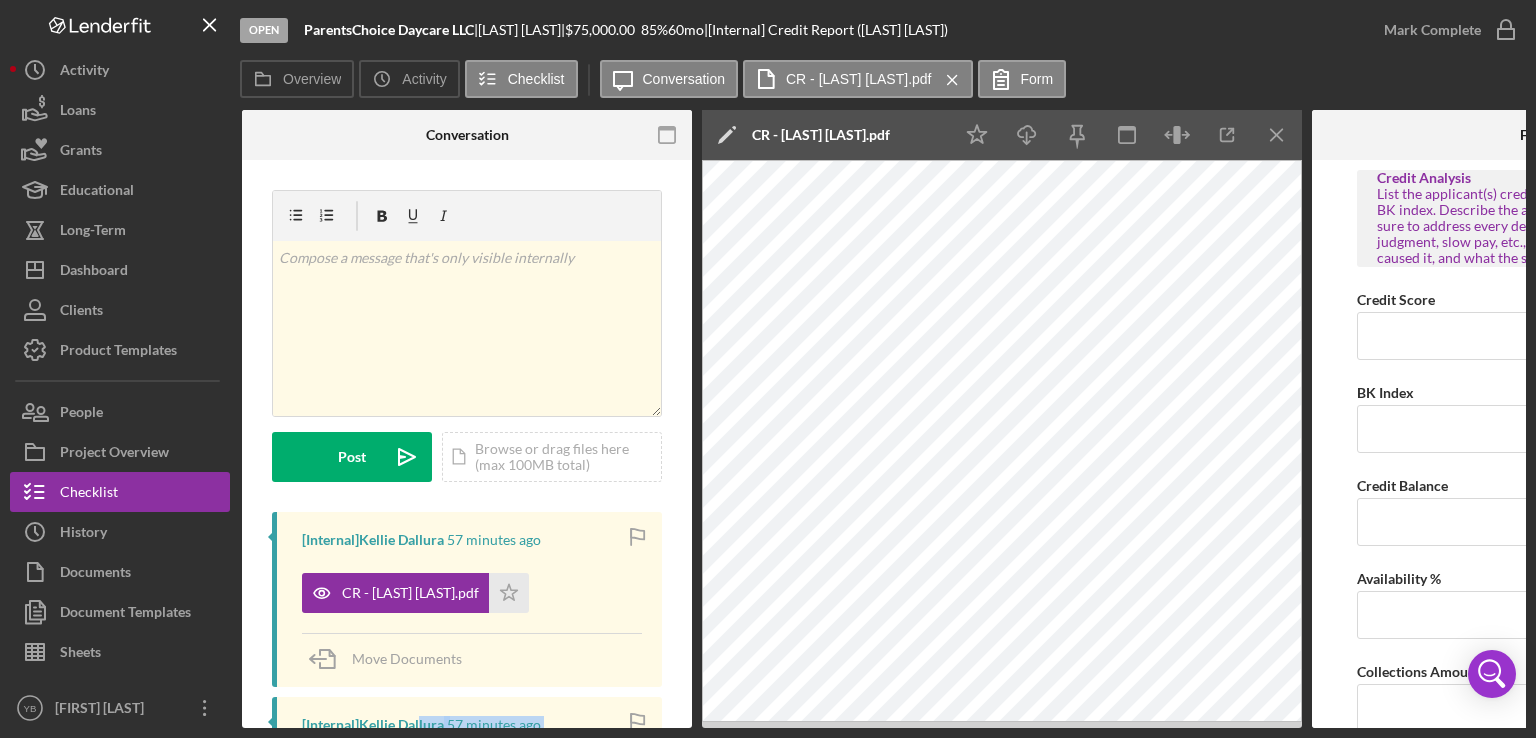 scroll, scrollTop: 0, scrollLeft: 360, axis: horizontal 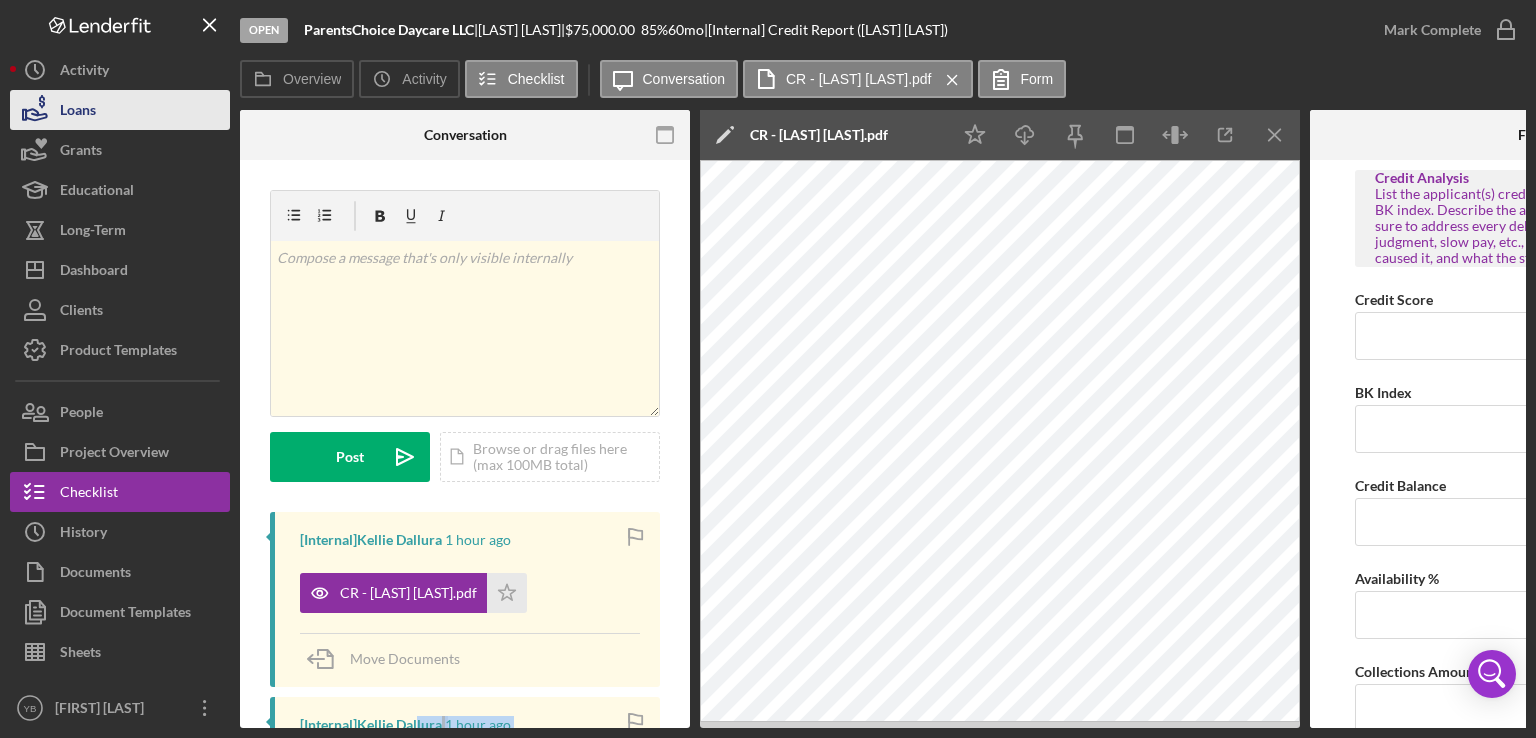 click on "Loans" at bounding box center (120, 110) 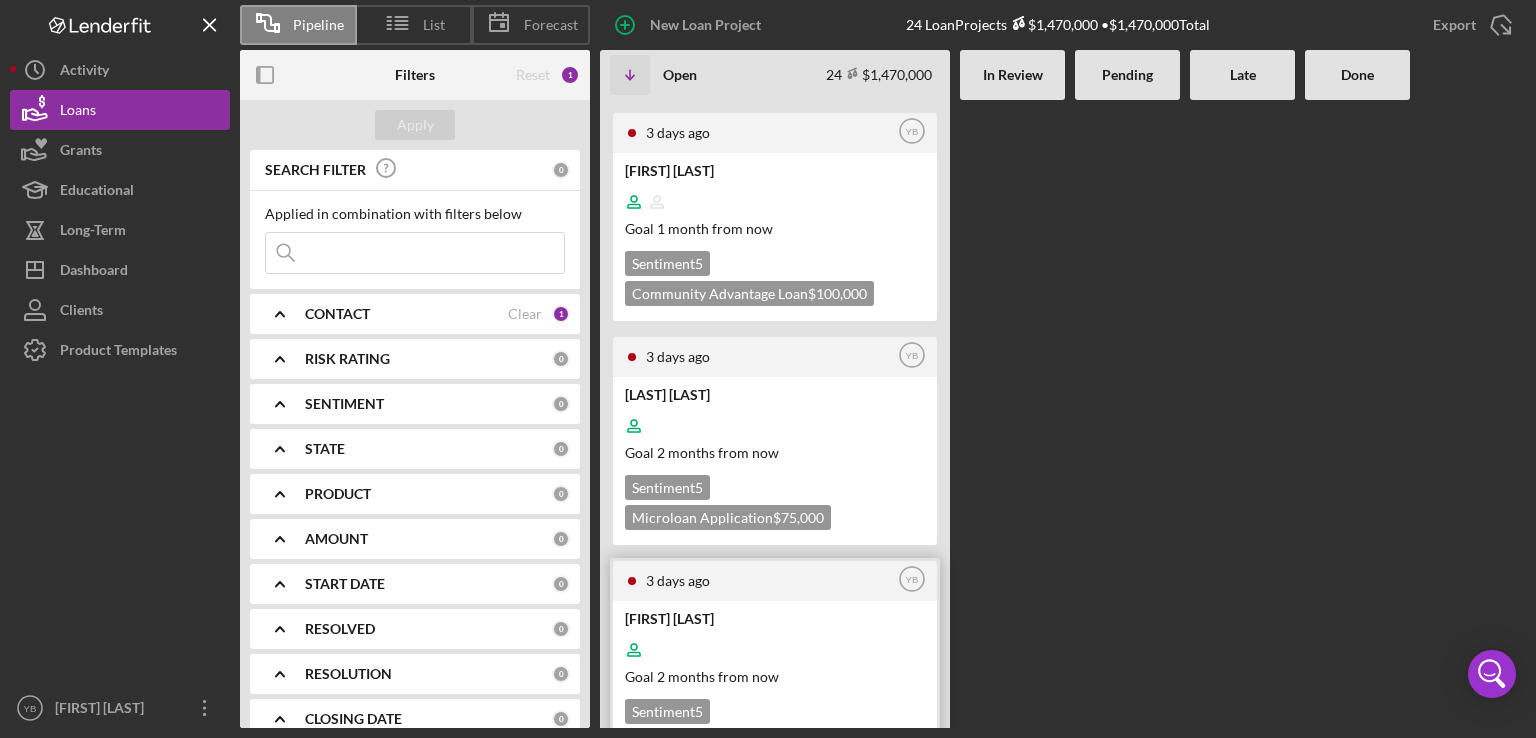 click on "[FIRST] [LAST]" at bounding box center [773, 618] 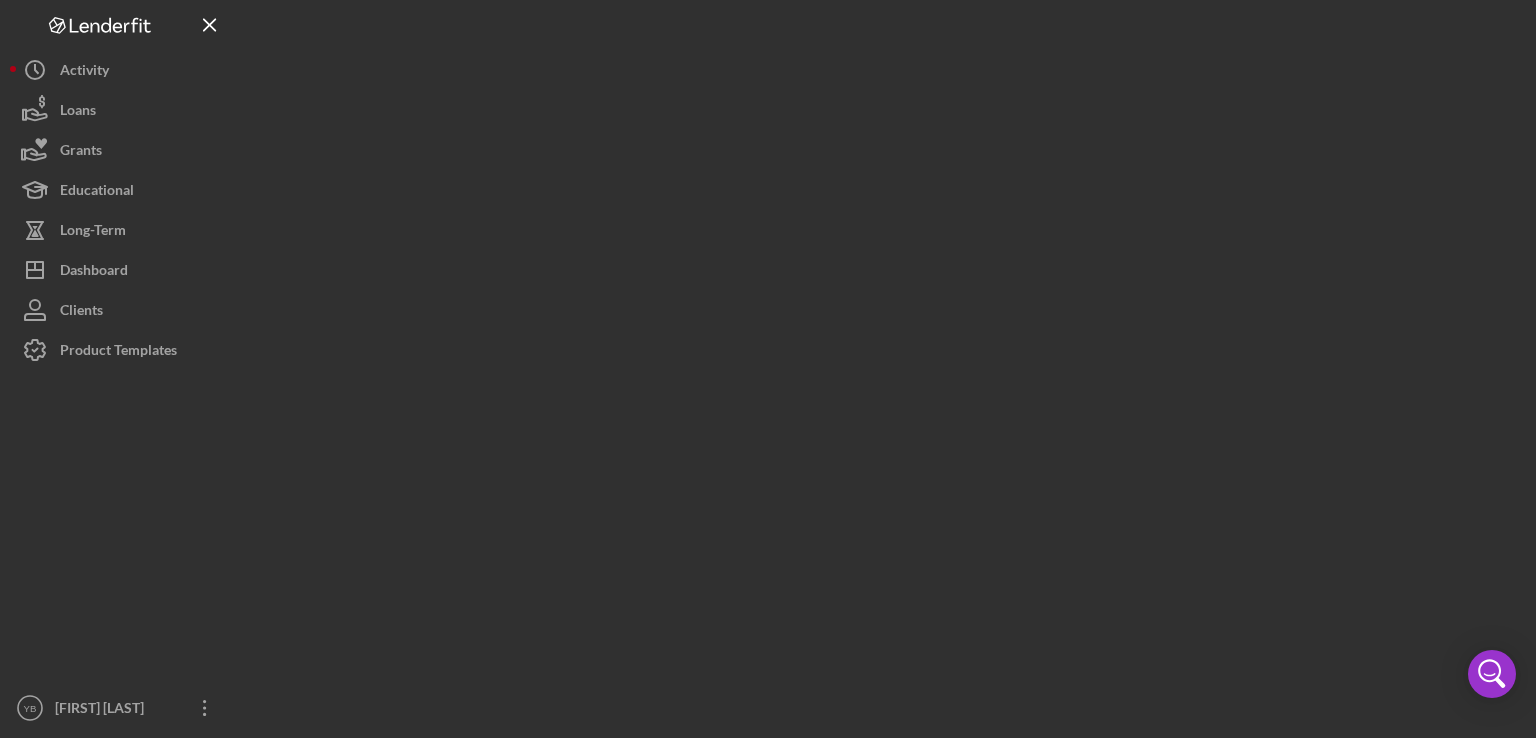 click at bounding box center (883, 364) 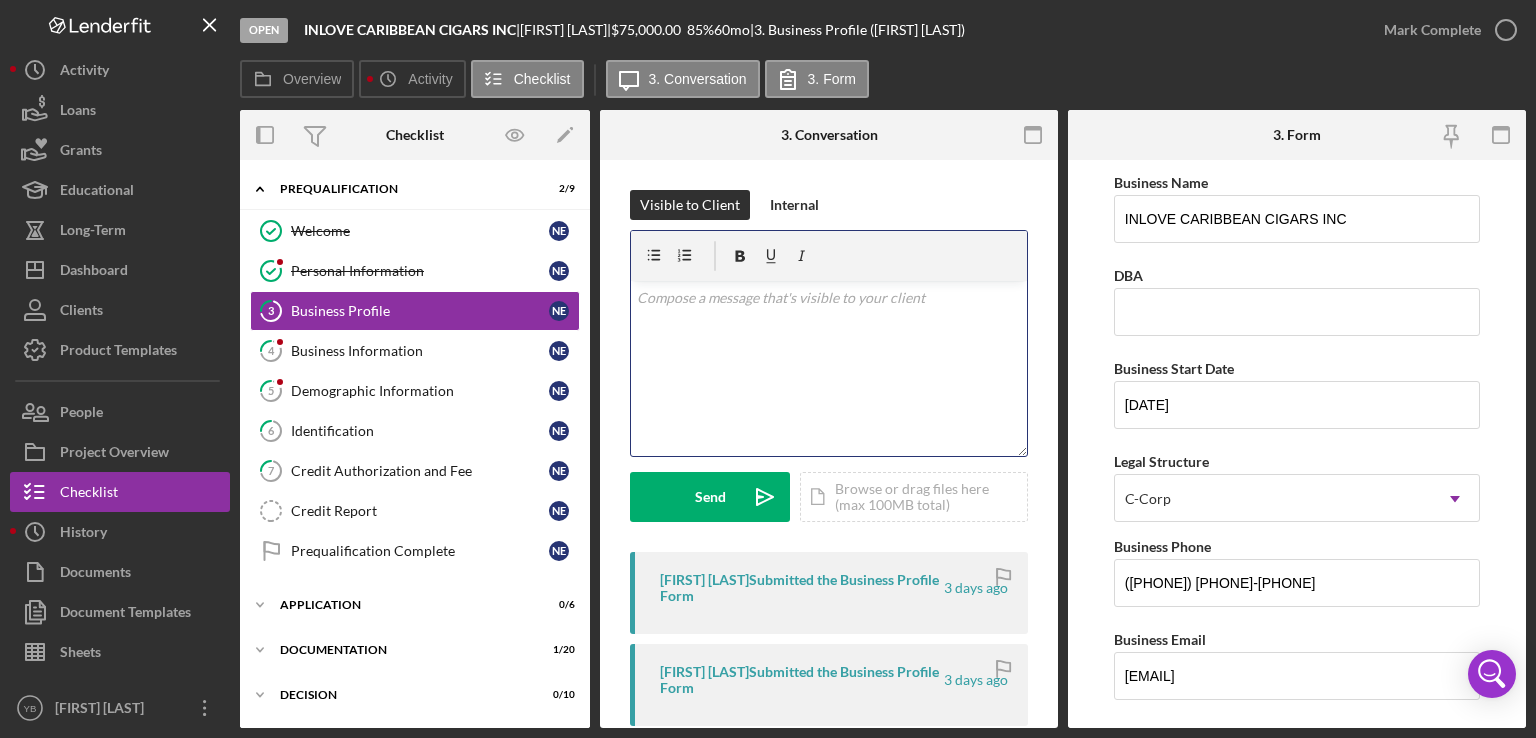click on "v Color teal Color pink Remove color Add row above Add row below Add column before Add column after Merge cells Split cells Remove column Remove row Remove table" at bounding box center [829, 368] 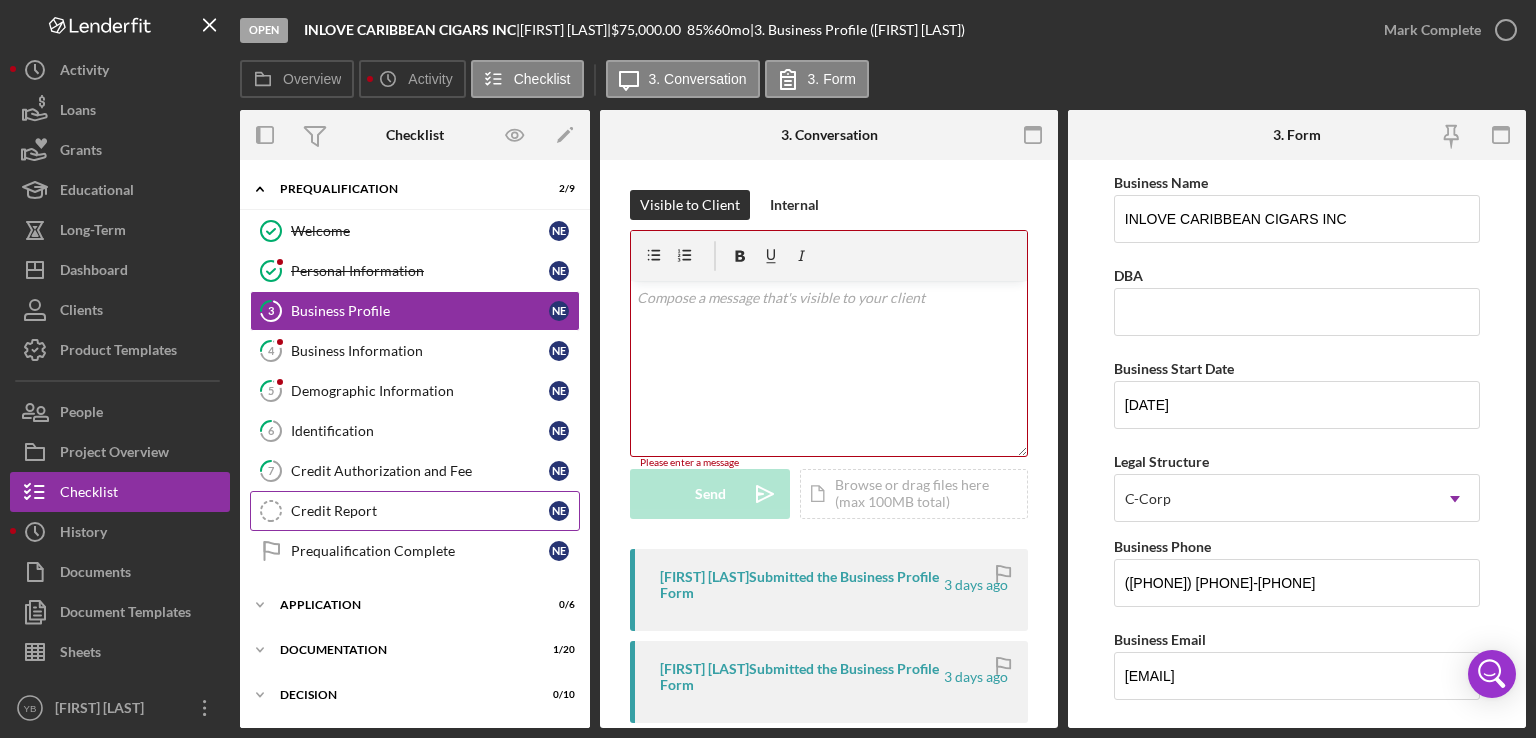 click on "Credit Report" at bounding box center (420, 511) 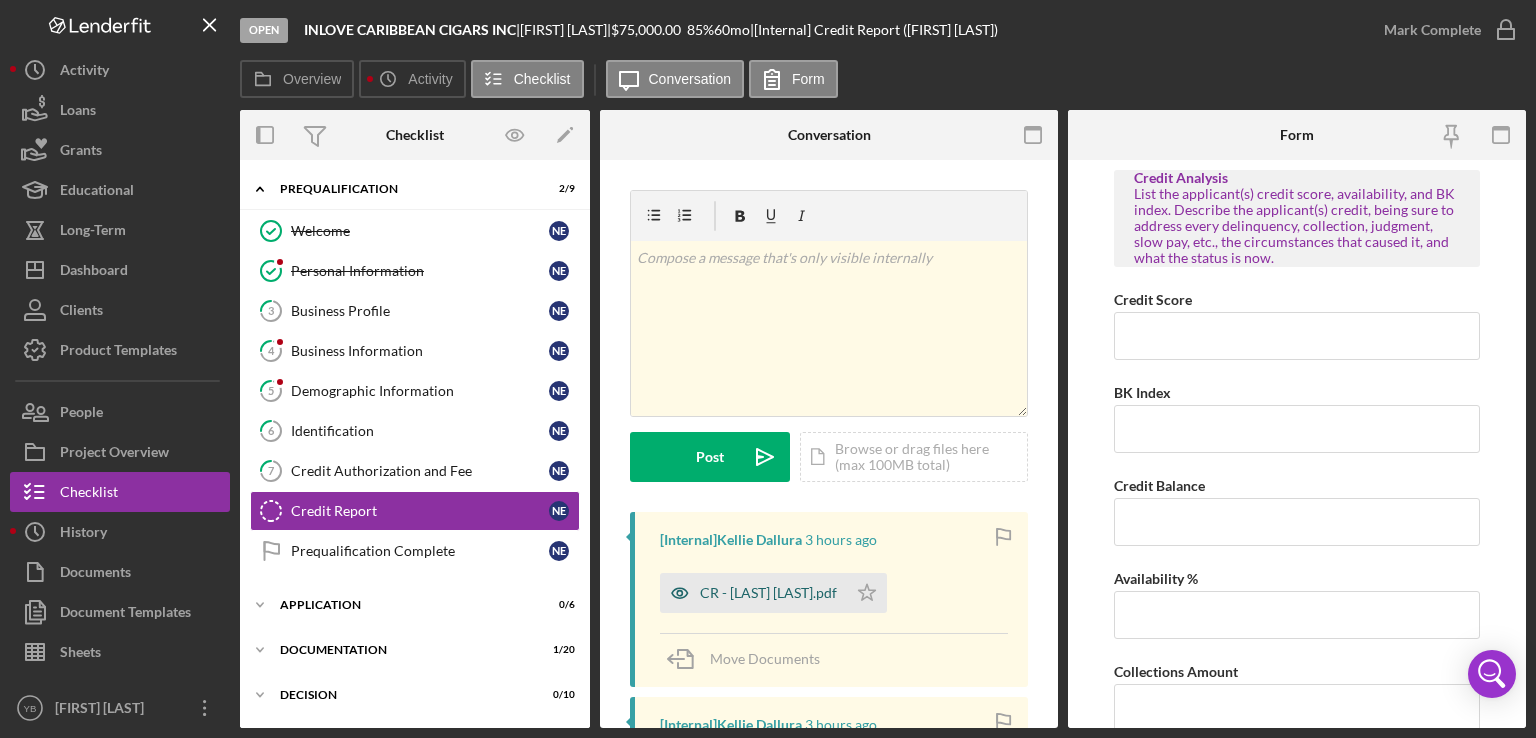 click on "CR - [LAST] [LAST].pdf" at bounding box center (768, 593) 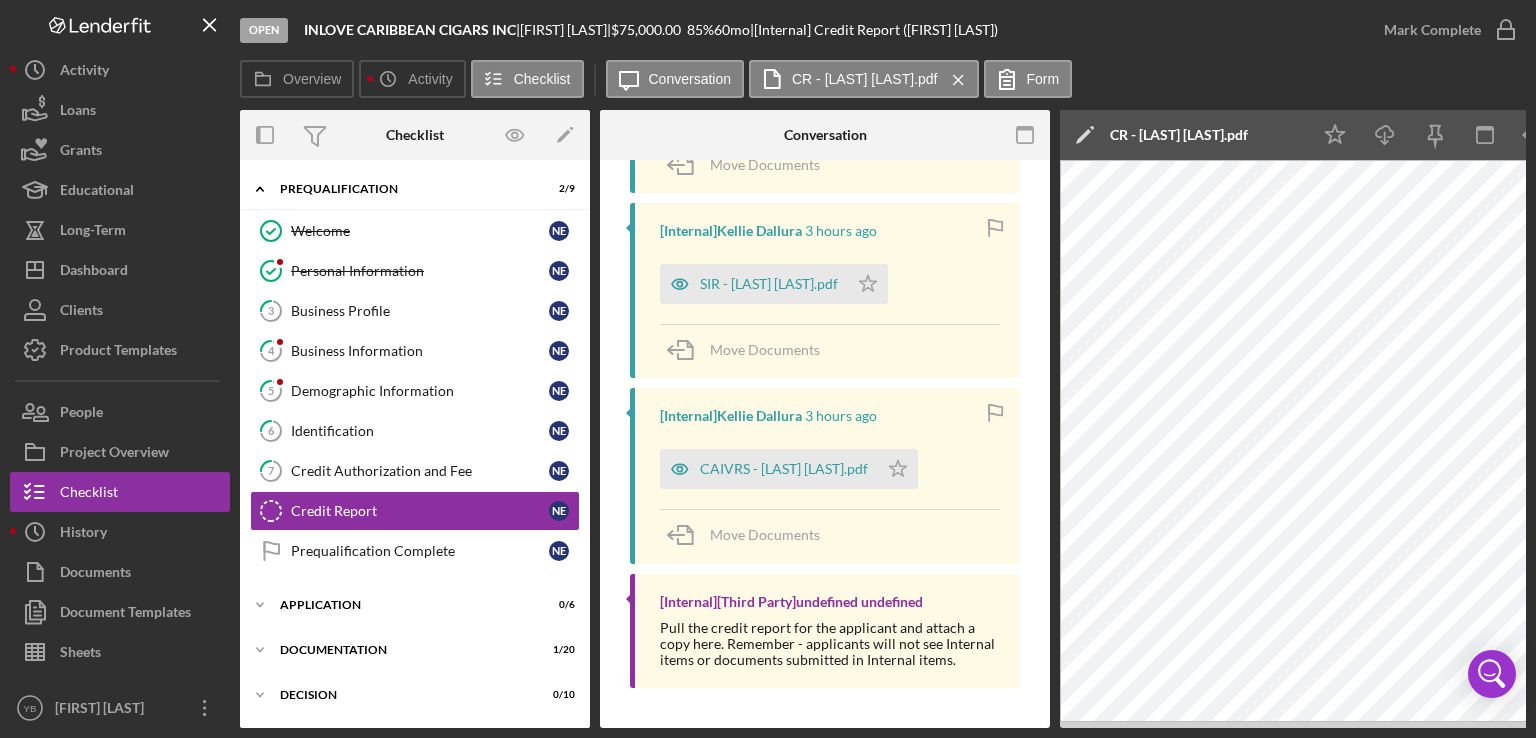 scroll, scrollTop: 499, scrollLeft: 0, axis: vertical 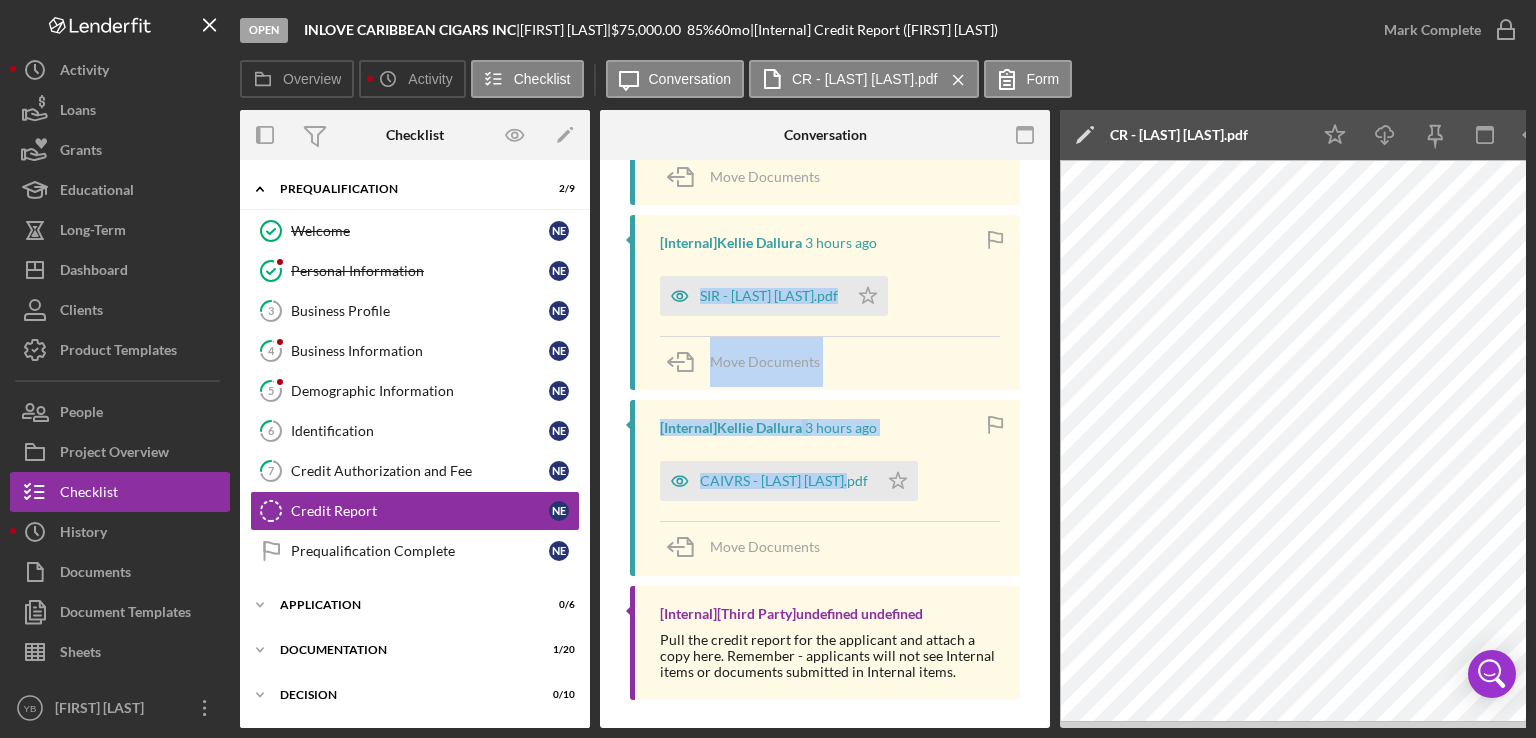 drag, startPoint x: 1042, startPoint y: 483, endPoint x: 1010, endPoint y: 194, distance: 290.76624 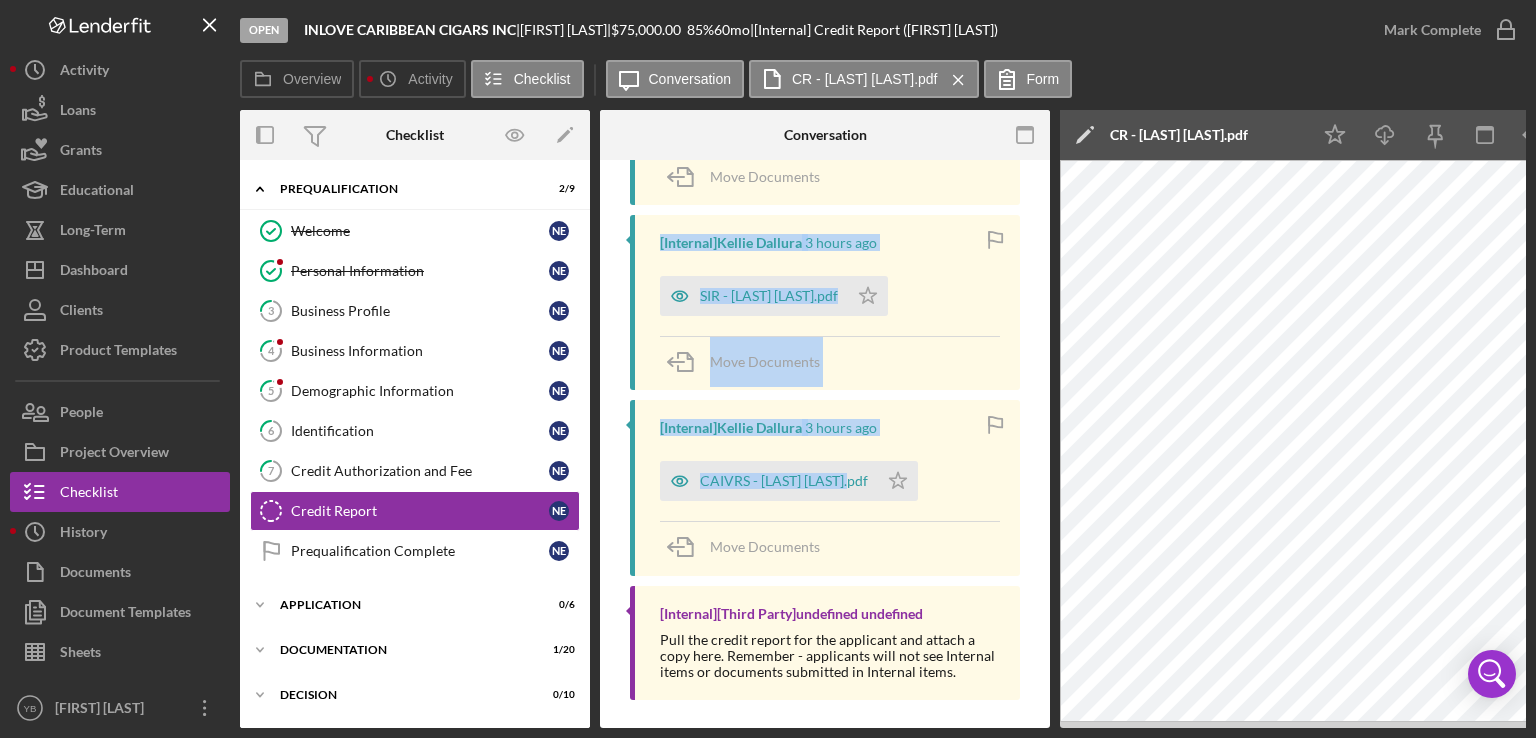 scroll, scrollTop: 402, scrollLeft: 0, axis: vertical 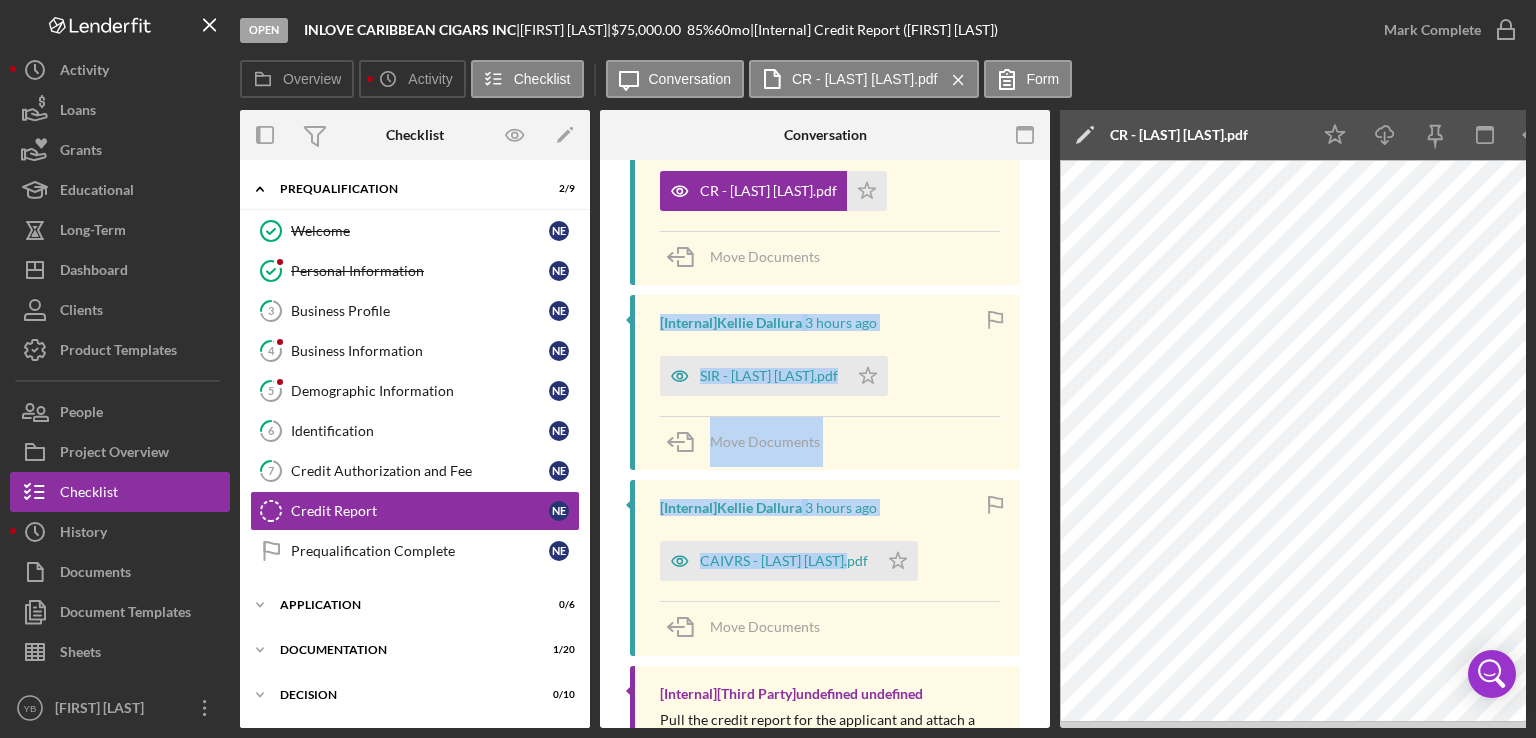 click on "Move Documents" at bounding box center [830, 258] 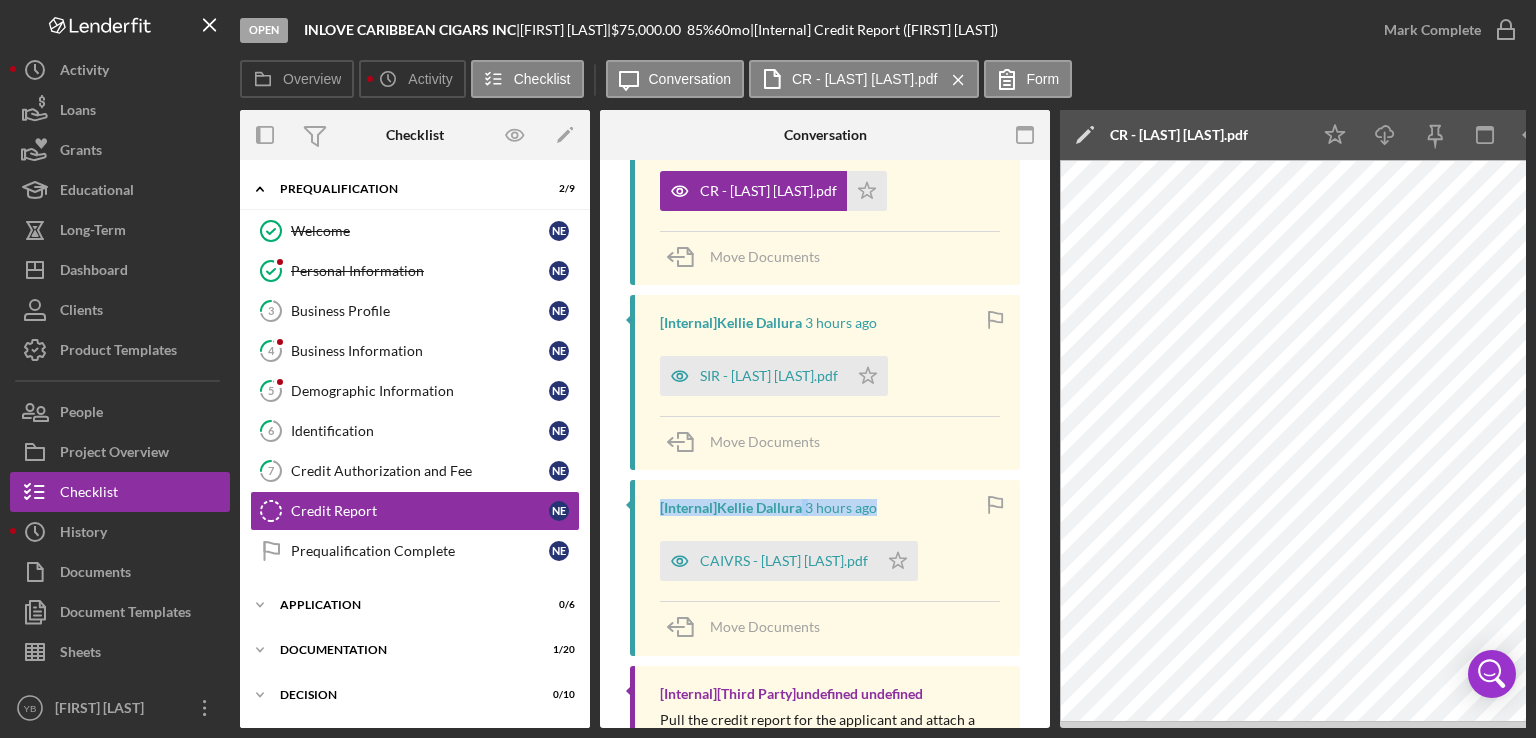 drag, startPoint x: 1052, startPoint y: 481, endPoint x: 1050, endPoint y: 424, distance: 57.035076 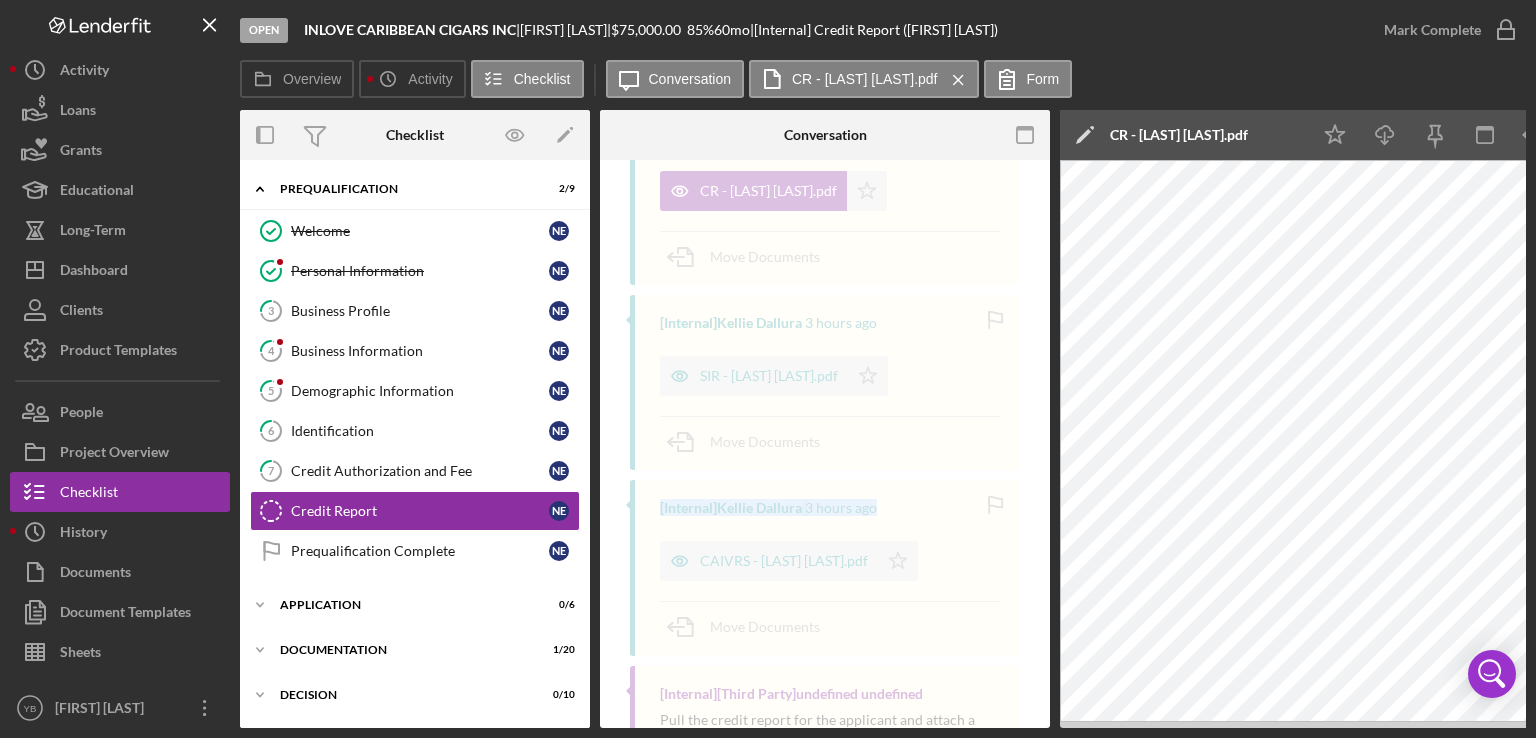 scroll, scrollTop: 399, scrollLeft: 0, axis: vertical 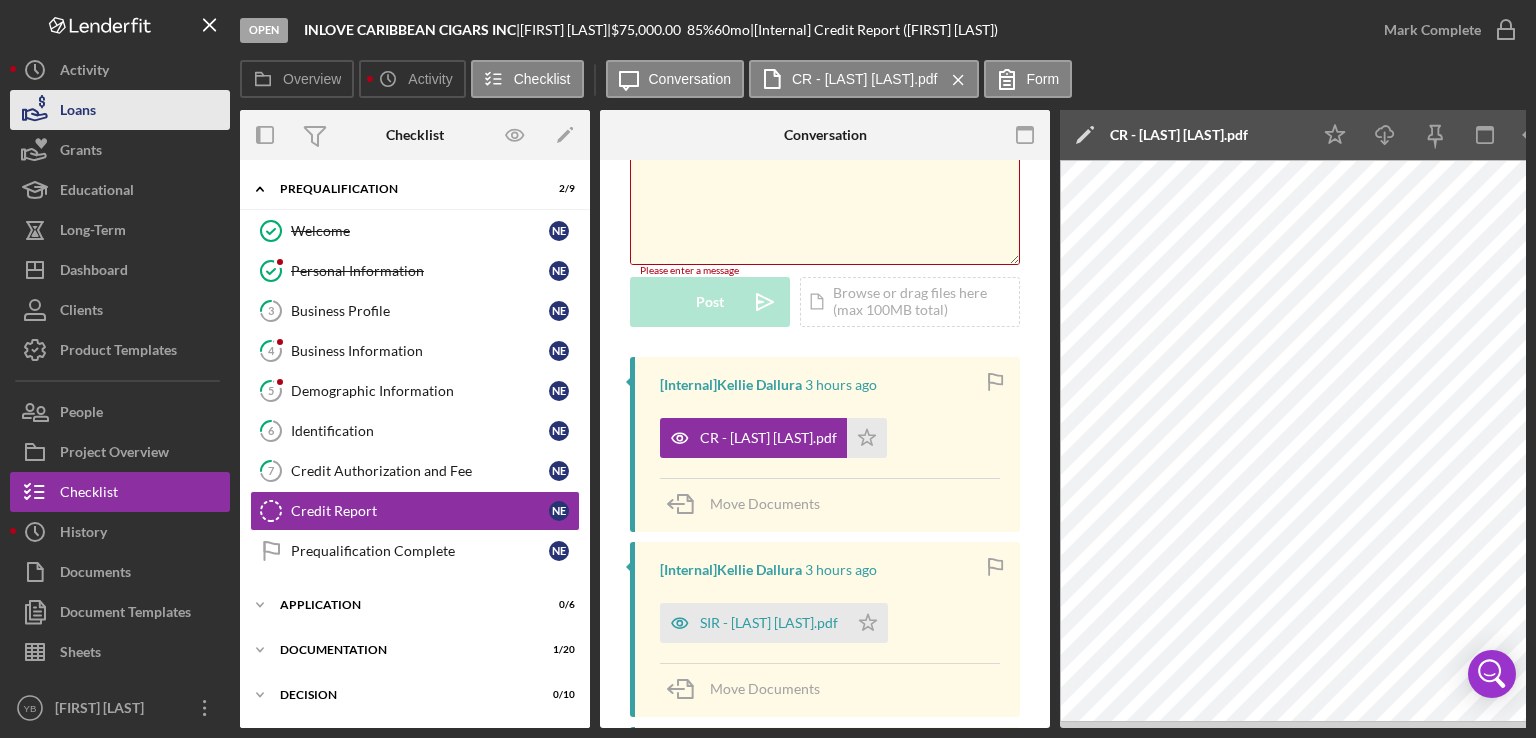 click on "Loans" at bounding box center (120, 110) 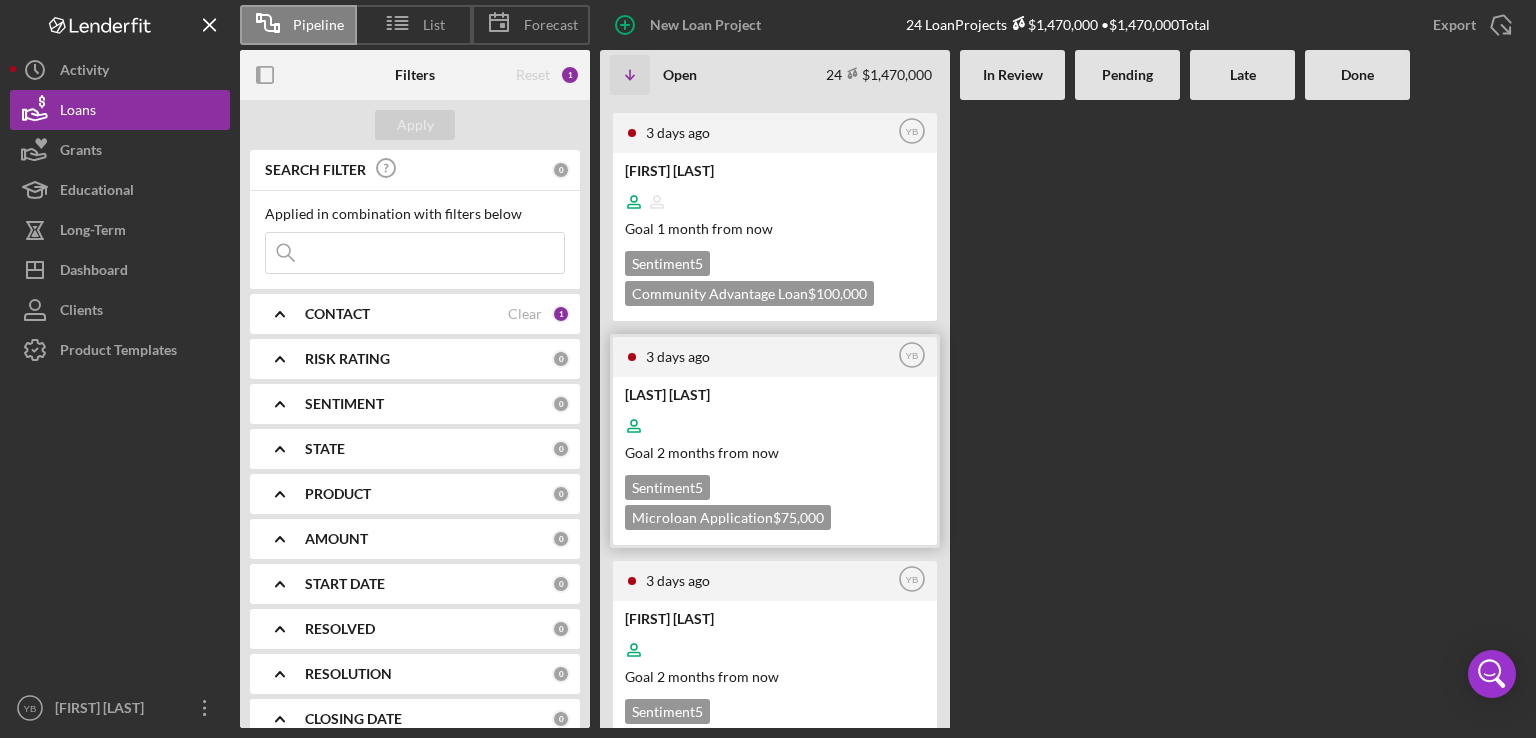 click on "Goal   2 months from now" at bounding box center [773, 452] 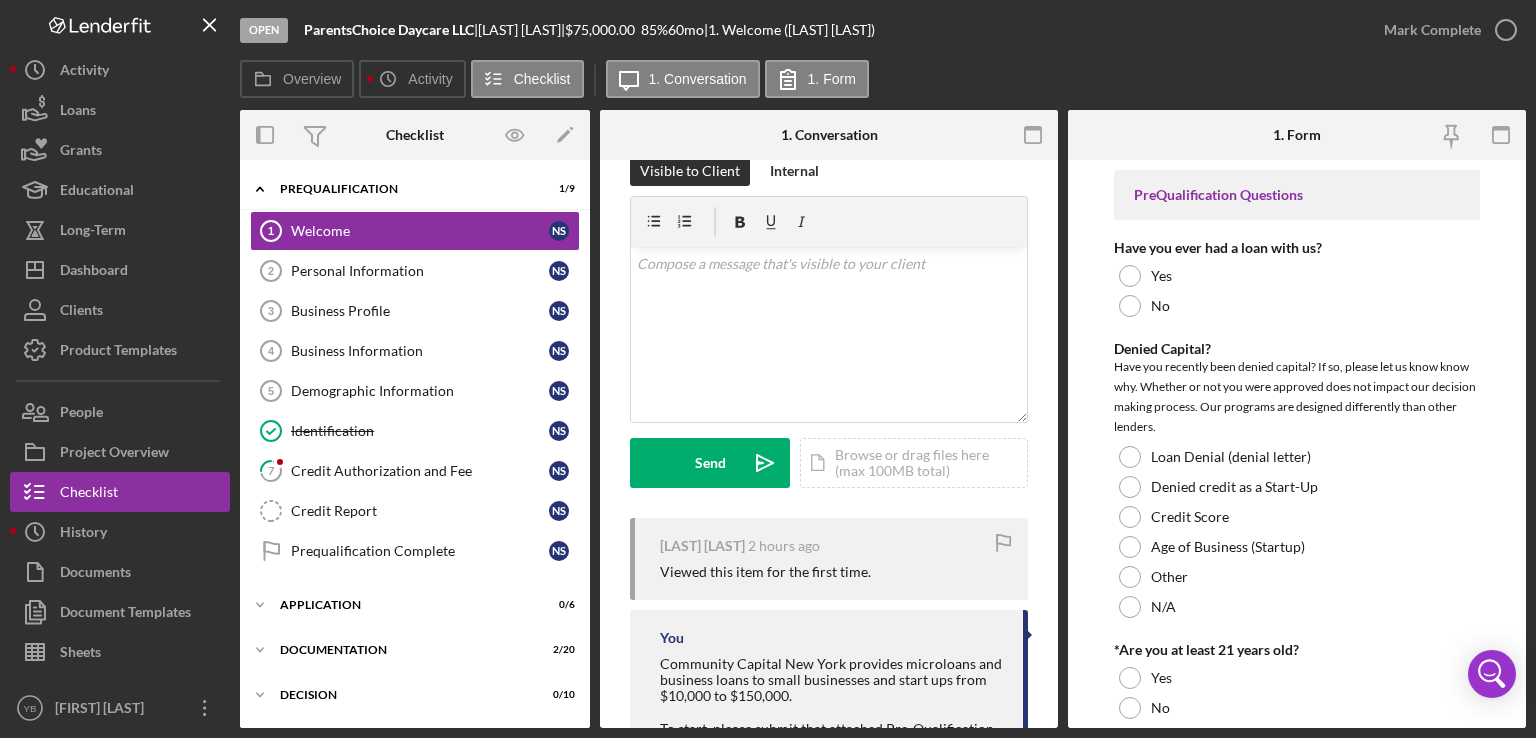 scroll, scrollTop: 35, scrollLeft: 0, axis: vertical 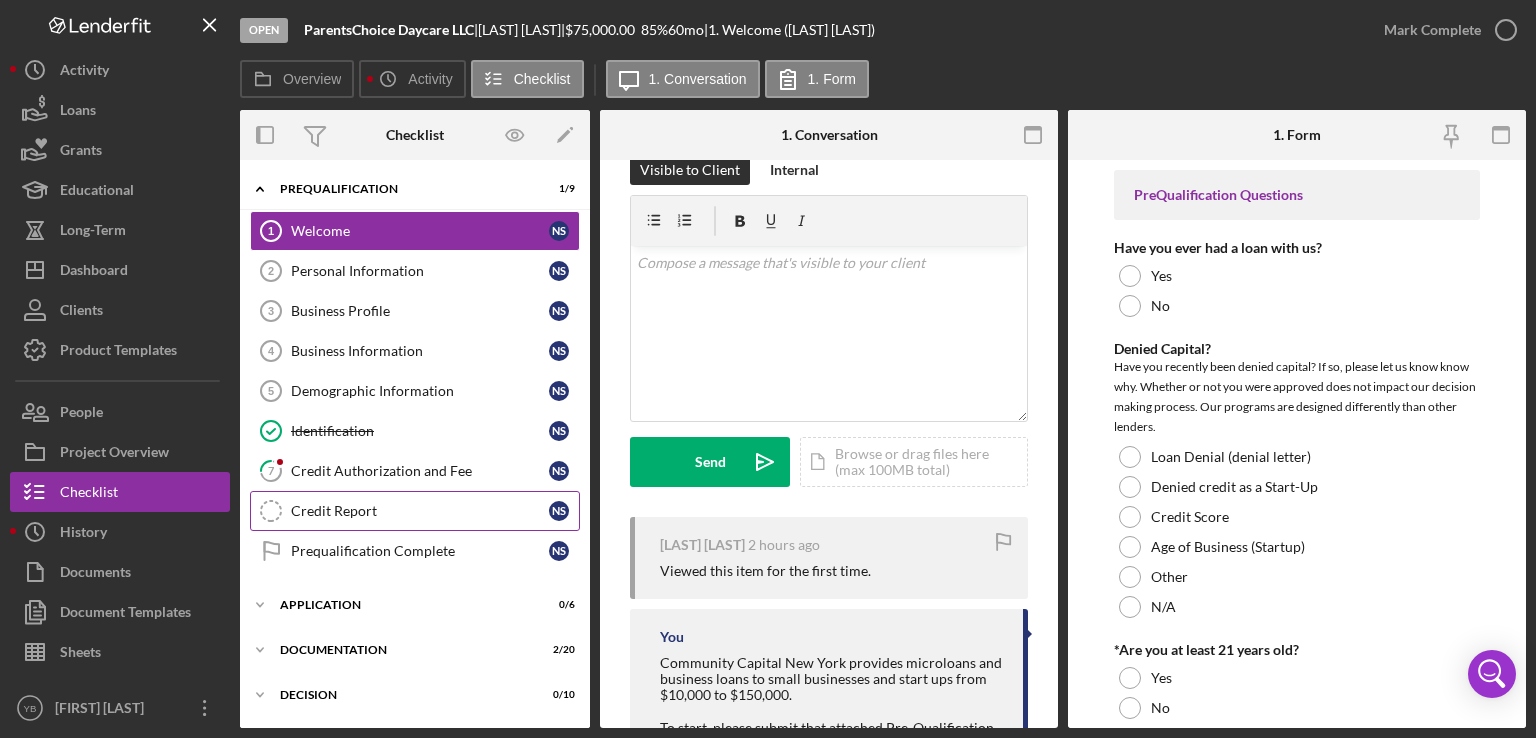 click on "Credit Report" at bounding box center [420, 511] 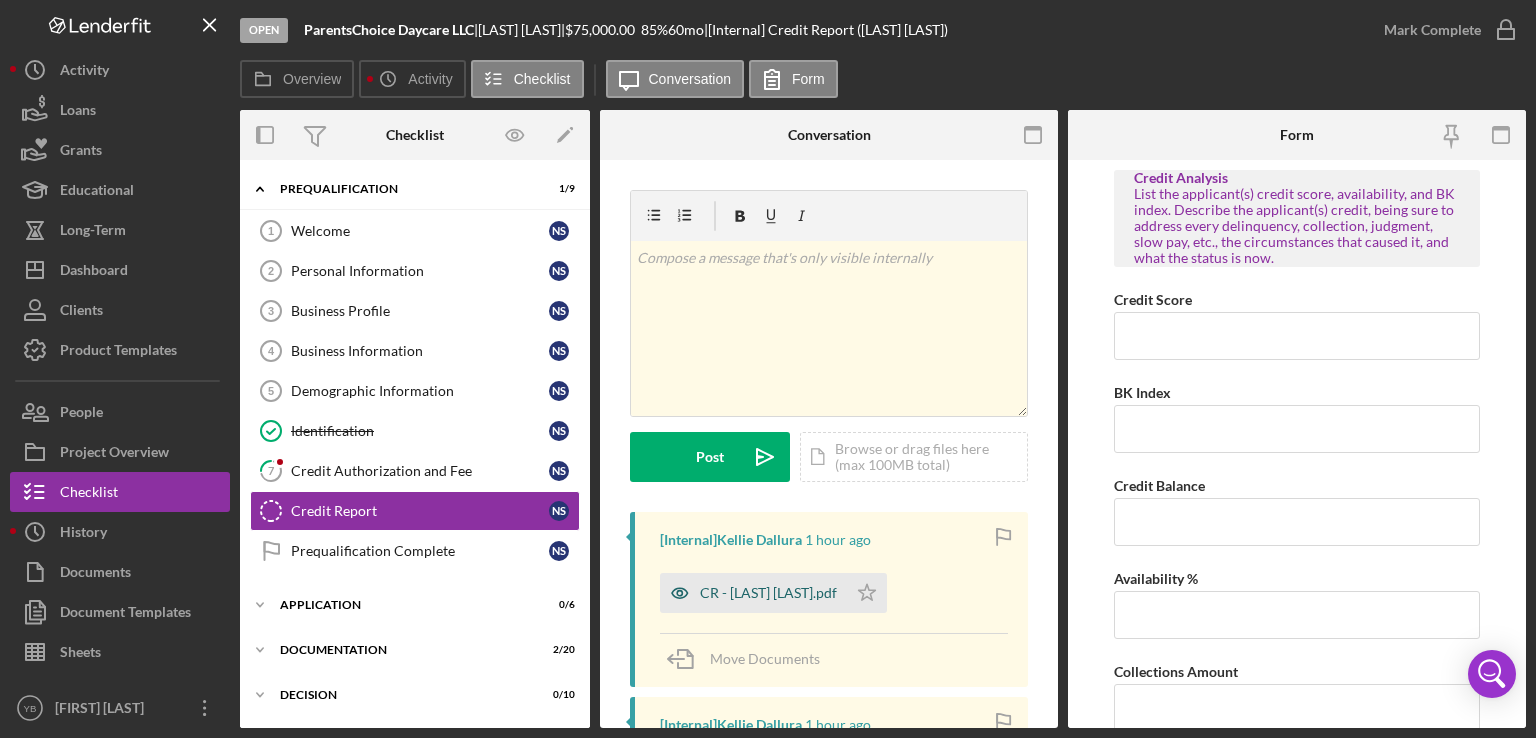 click on "CR - [LAST] [LAST].pdf" at bounding box center (768, 593) 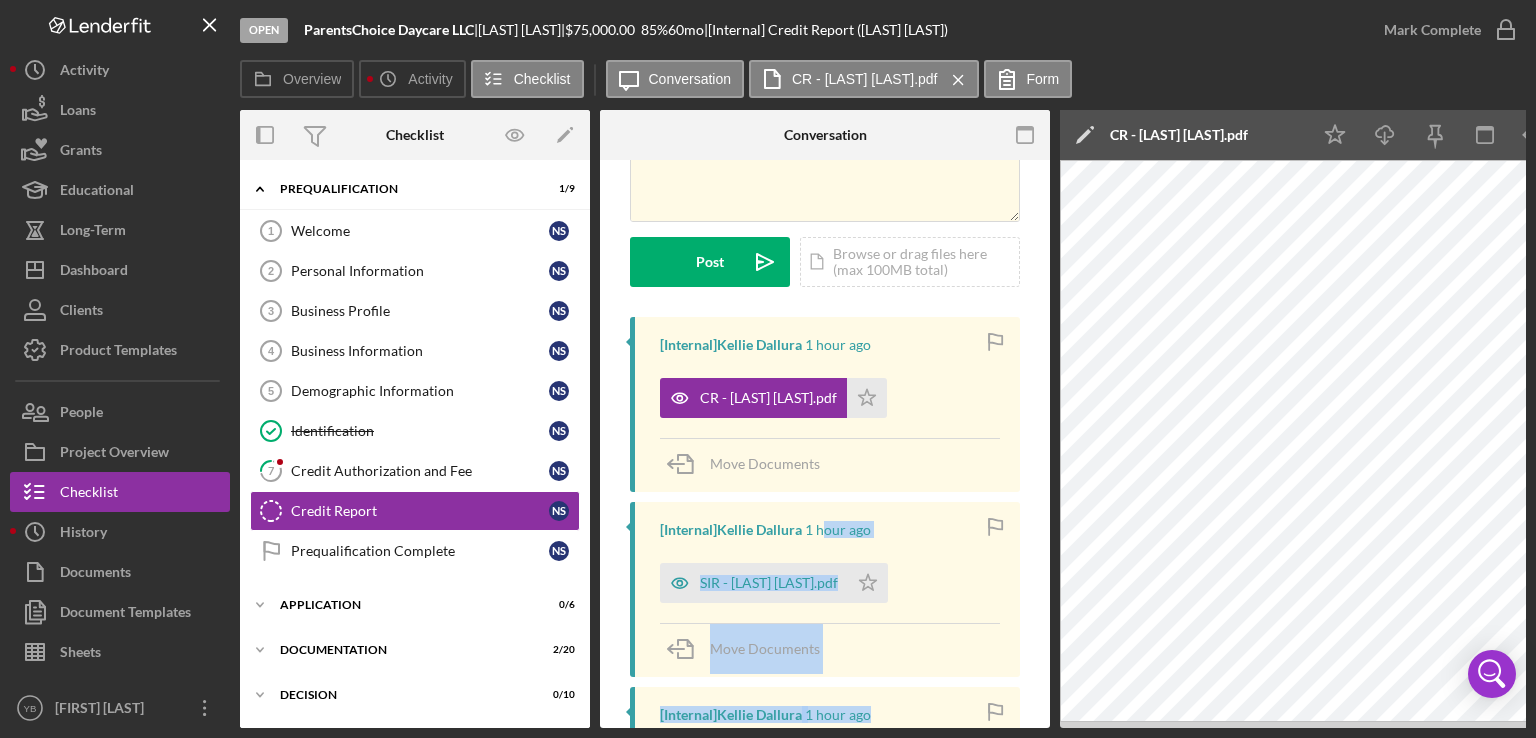 scroll, scrollTop: 350, scrollLeft: 0, axis: vertical 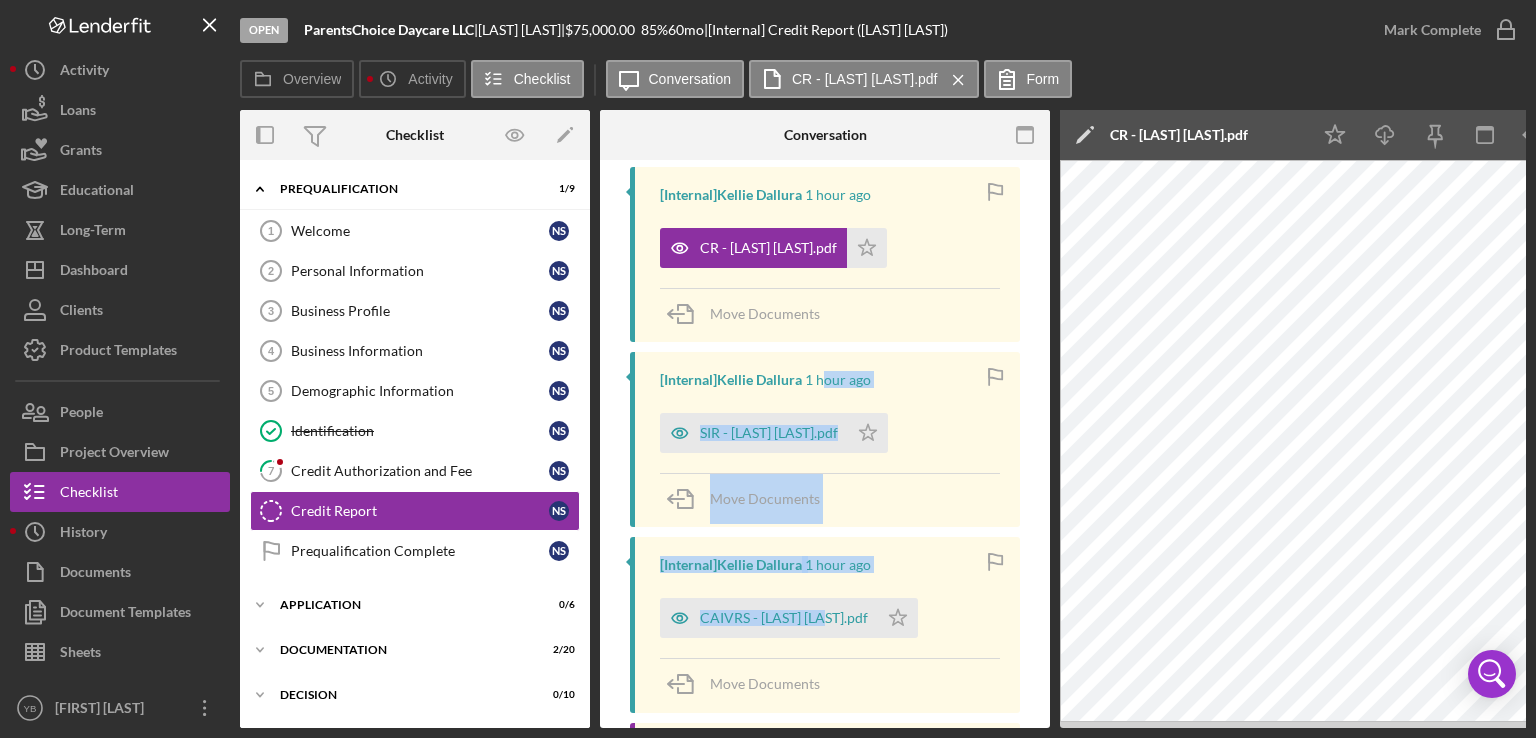 drag, startPoint x: 829, startPoint y: 720, endPoint x: 998, endPoint y: 716, distance: 169.04733 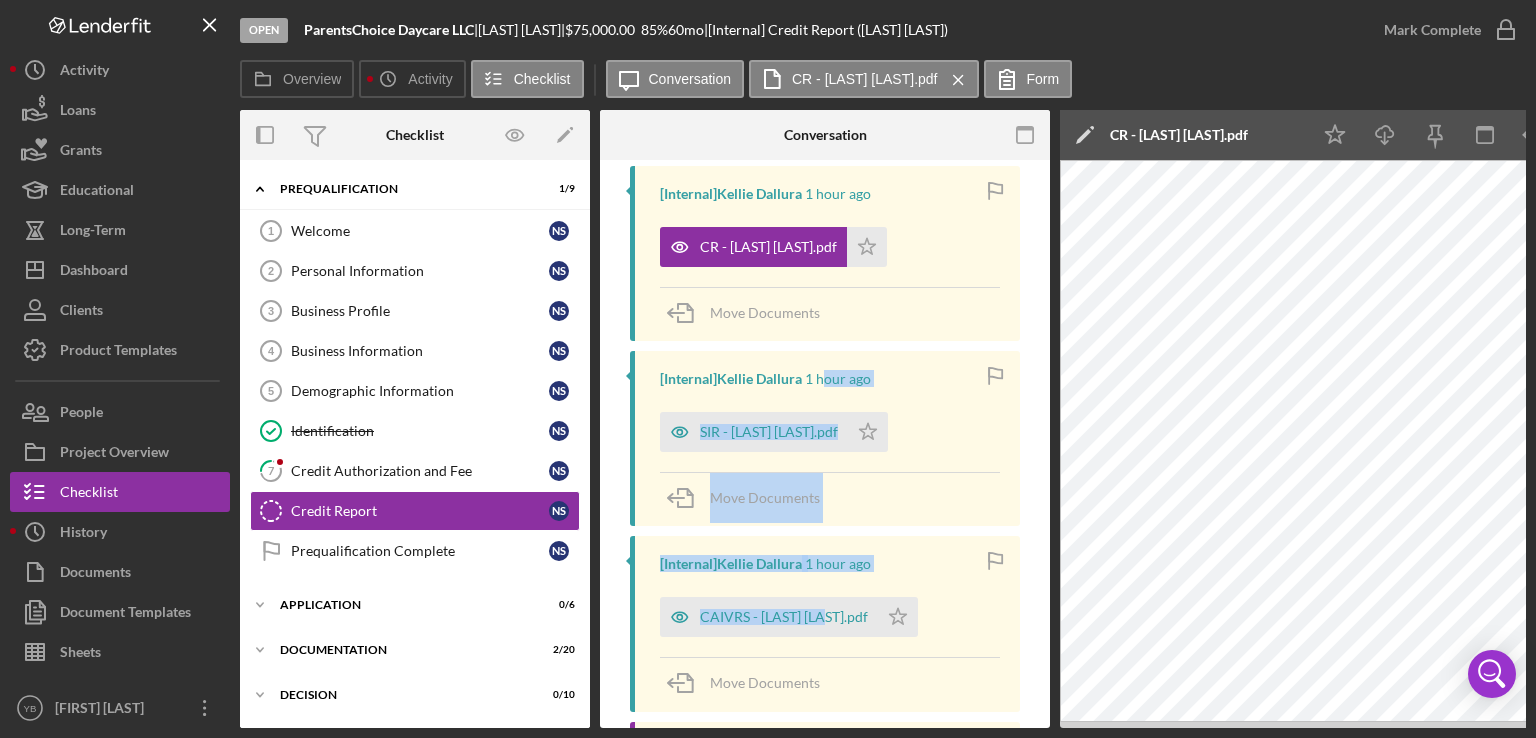 click on "[Internal]  [FIRST] [LAST]   1 hour ago CR - [LAST] [LAST].pdf Icon/Star Move Documents [Internal]  [FIRST] [LAST]   1 hour ago SIR - [LAST] [LAST].pdf Icon/Star Move Documents [Internal]  [FIRST] [LAST]   1 hour ago CAIVRS - [LAST] [LAST].pdf Icon/Star Move Documents [Internal]  [Third Party]  undefined undefined   Pull the credit report for the applicant and attach a copy here. Remember - applicants will not see Internal items or documents submitted in Internal items." at bounding box center (825, 506) 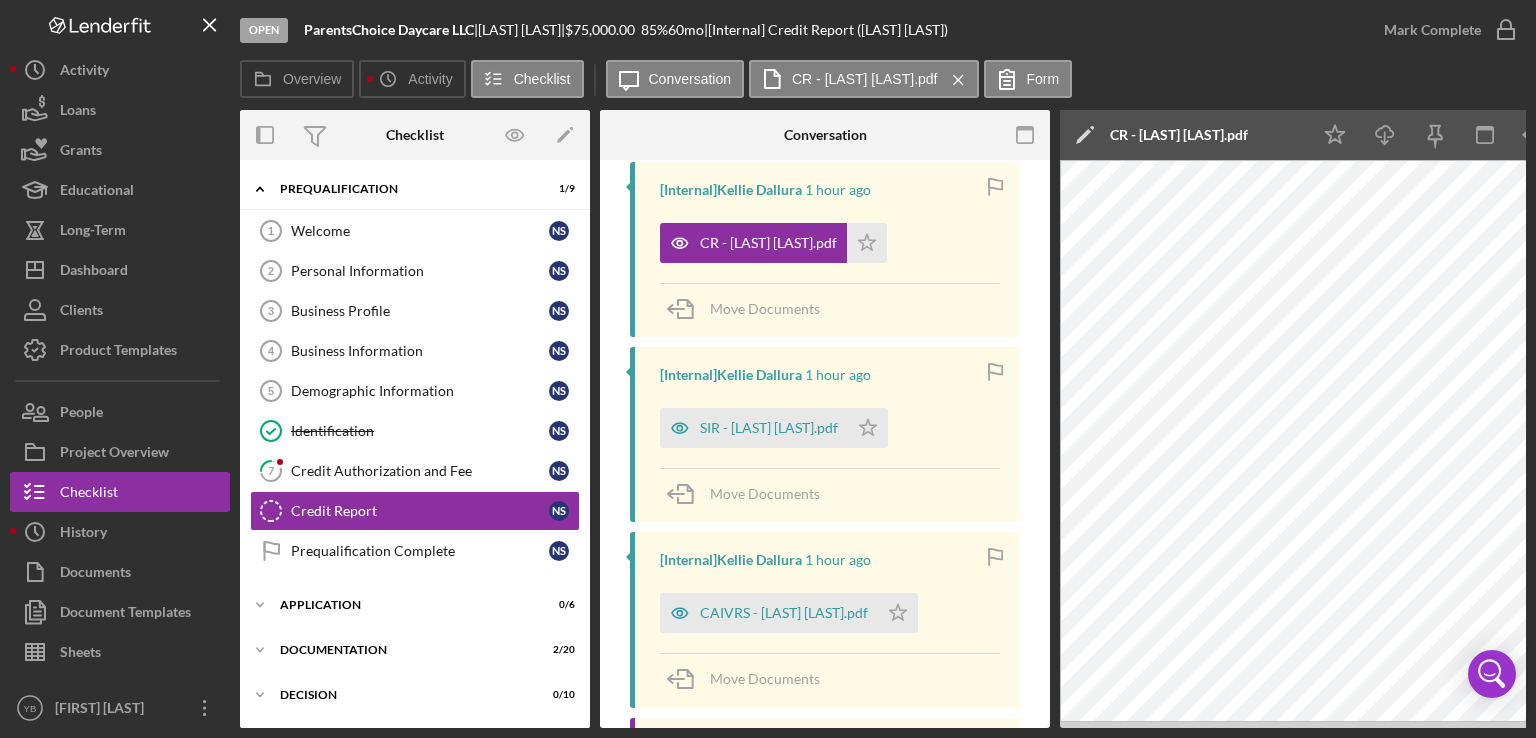 click on "Open ParentsChoice Daycare LLC    |   [LAST]    [LAST]    |   $75,000.00    85 %   60  mo   |   [Internal] Credit Report ([LAST]  [LAST].) Mark Complete Overview Icon/History Activity Checklist Icon/Message Conversation CR - [LAST] [LAST].pdf Icon/Menu Close Form Overview Overview Edit Icon/Edit Status Ongoing Risk Rating Sentiment Rating 5 Product Microloan Application Created Date [DATE] Started Date [DATE] Closing Goal [DATE] Amount $75,000.00 Rate 85.000% Term 60 months Contact Icon/User Photo YB [FIRST]   [LAST] Account Executive Stage Open Weekly Status Update Yes Inactivity Alerts Yes Key Ratios Edit Icon/Edit DSCR Collateral Coverage DTI LTV Global DSCR Global Collateral Coverage Global DTI NOI Recommendation Edit Icon/Edit Payment Type Rate Term Amount Down Payment Closing Fee Include closing fee in amount financed? No Origination Fee Include origination fee in amount financed? No Amount Financed Closing Date First Payment Date Maturity Date Resolution Edit Icon/Edit Resolved On New 1" at bounding box center (768, 369) 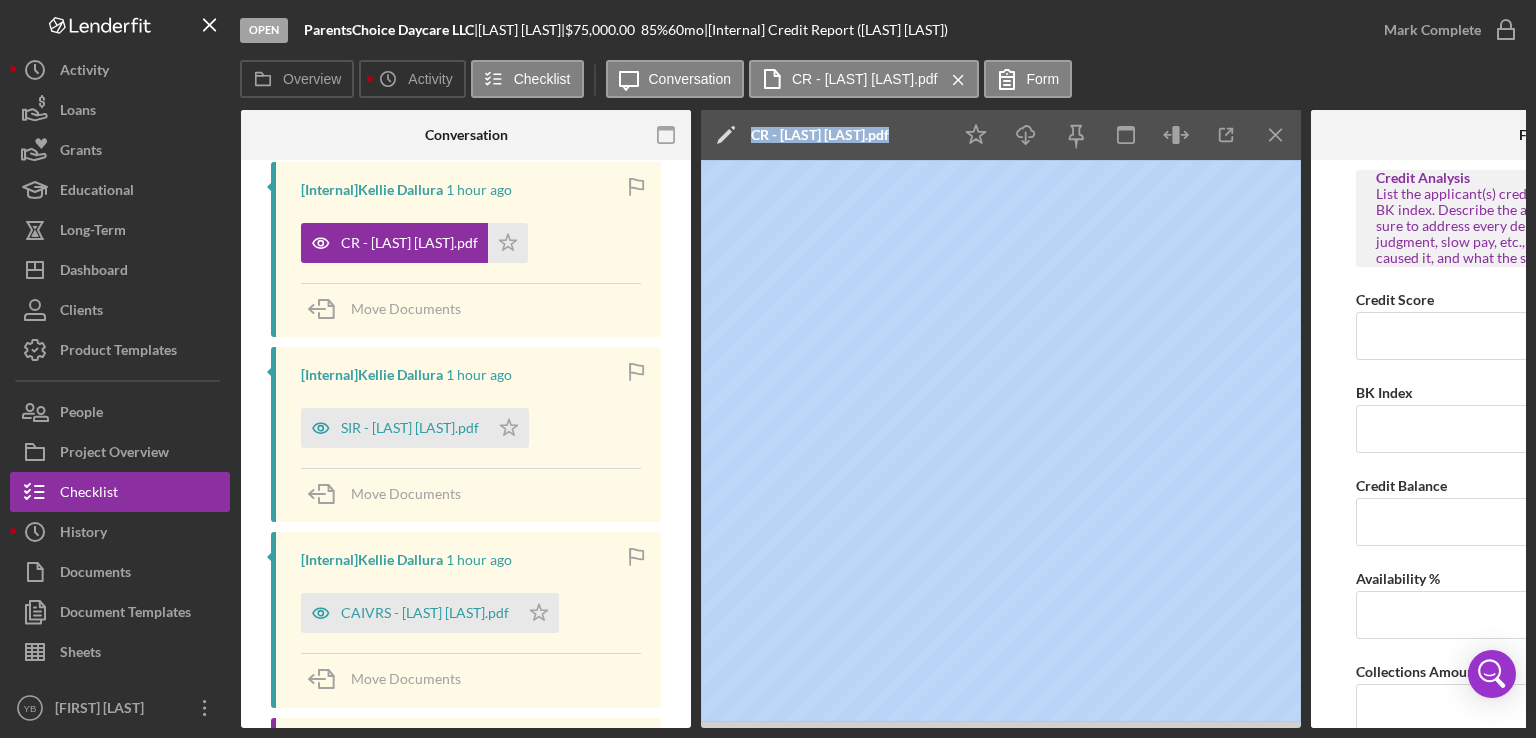scroll, scrollTop: 0, scrollLeft: 360, axis: horizontal 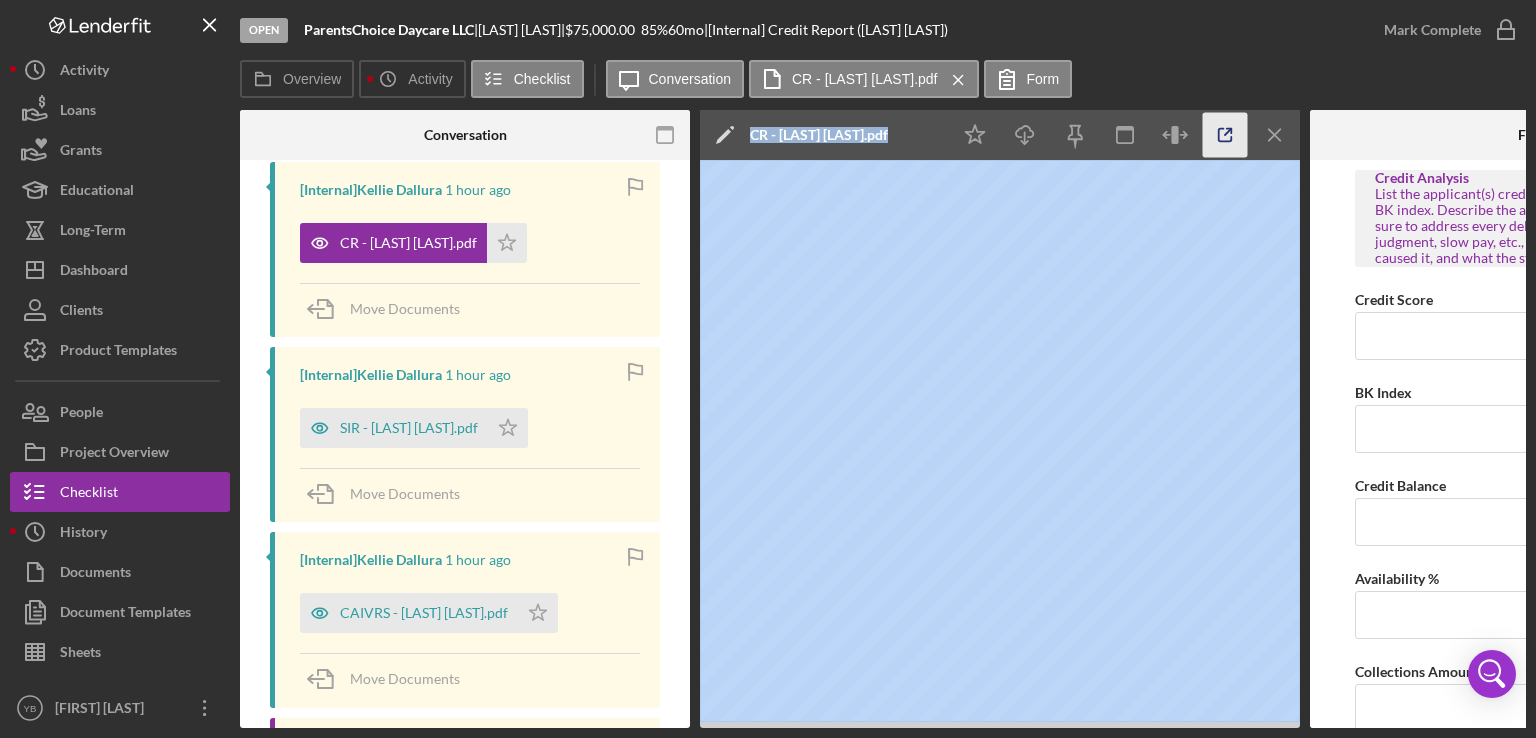 click 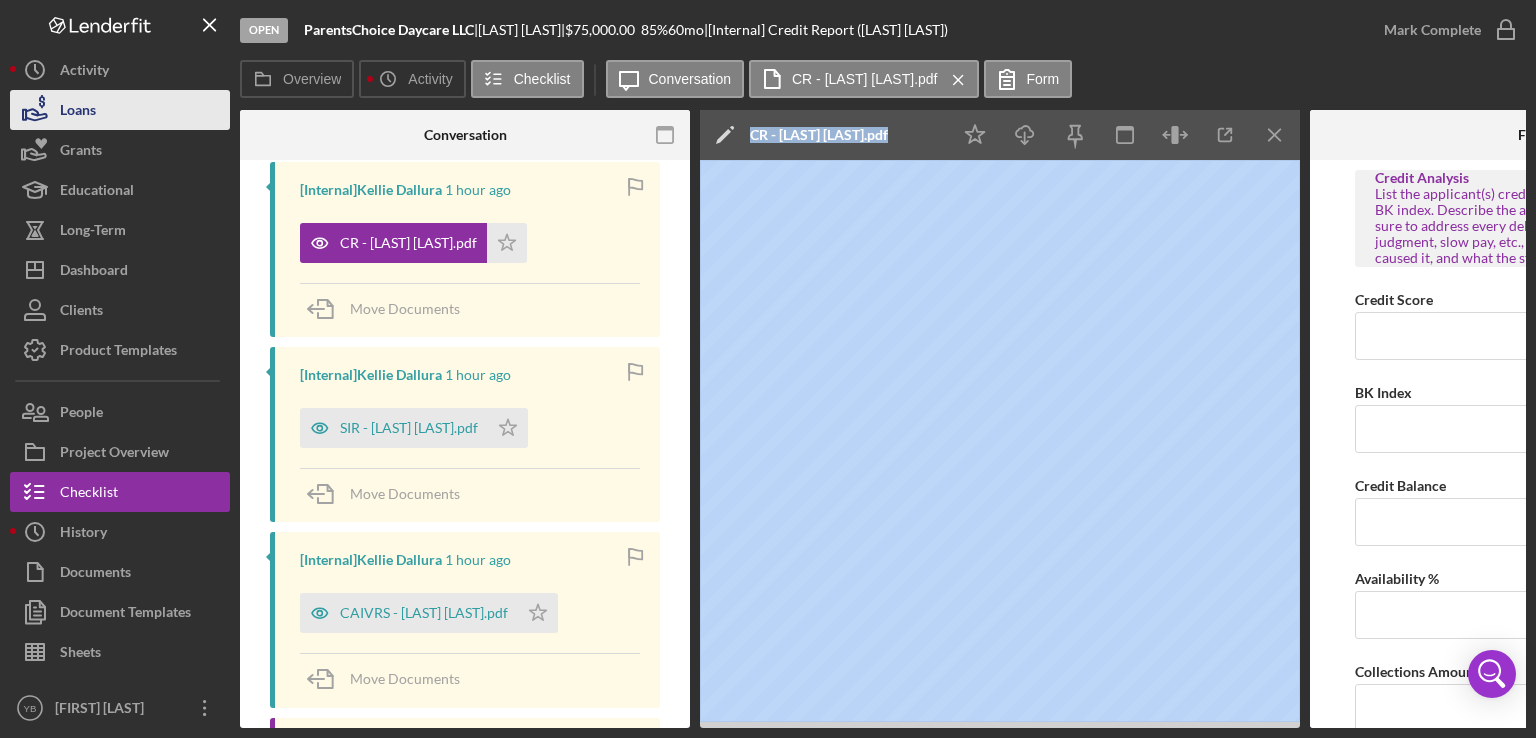 click on "Loans" at bounding box center (120, 110) 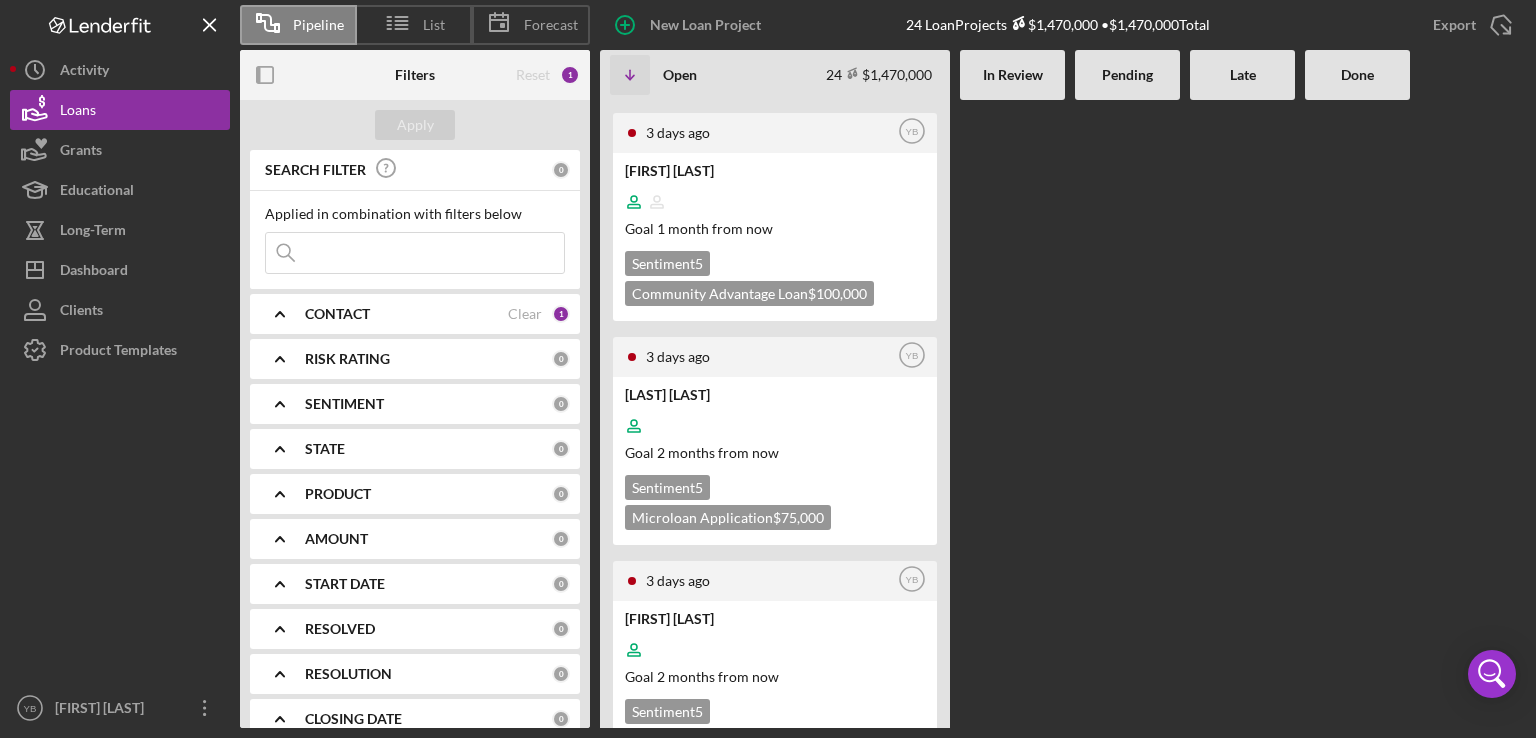 click at bounding box center [1012, 414] 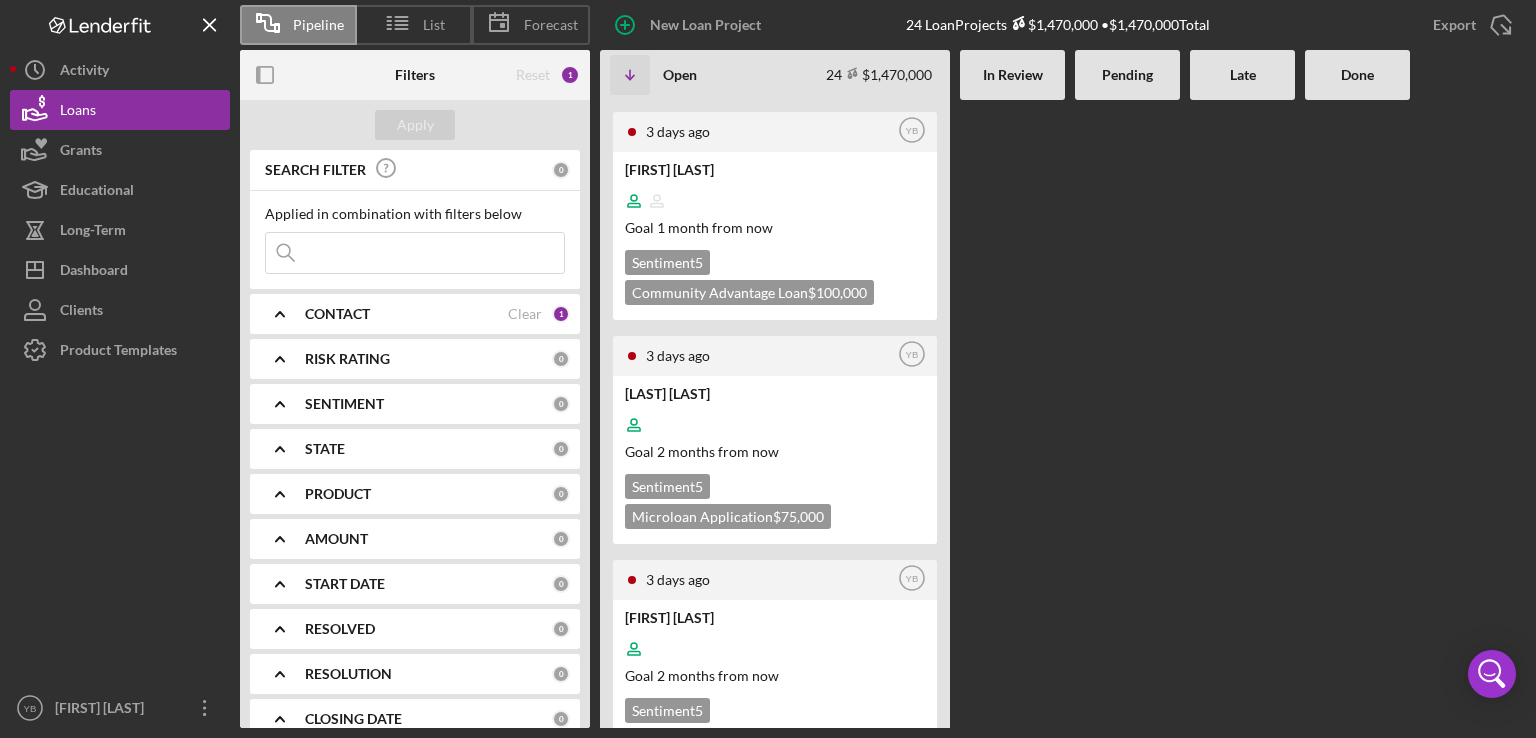 scroll, scrollTop: 0, scrollLeft: 0, axis: both 